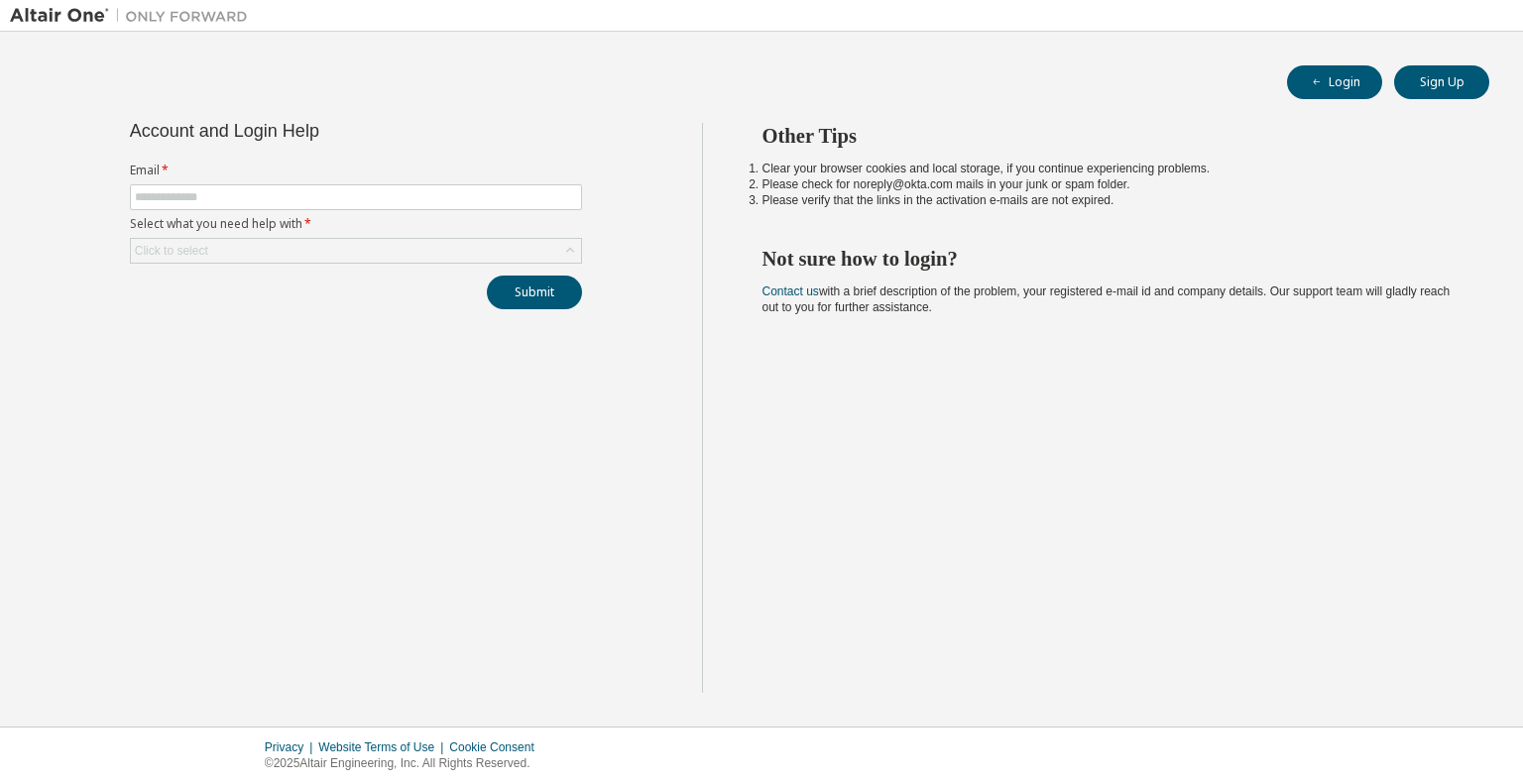 scroll, scrollTop: 0, scrollLeft: 0, axis: both 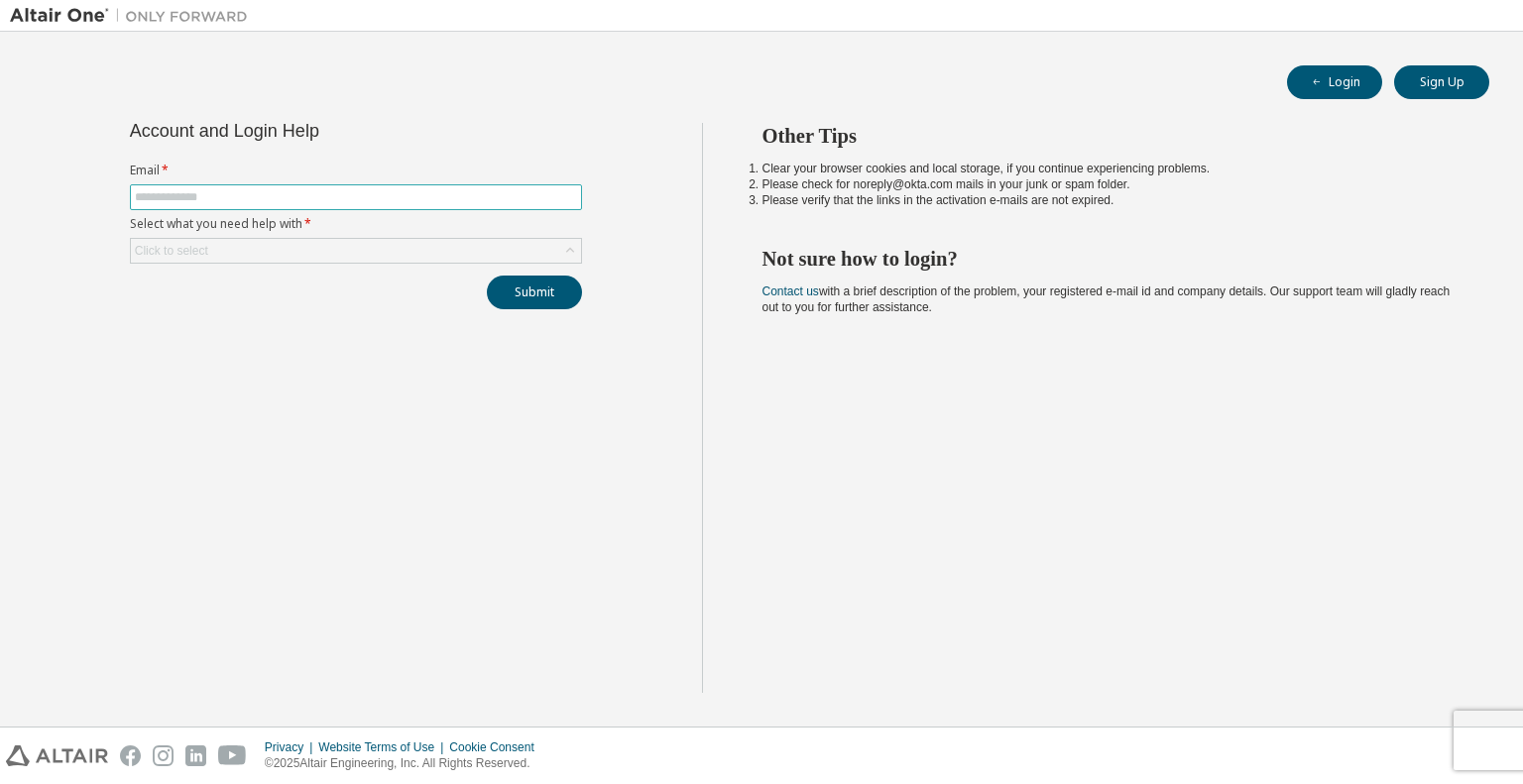 click at bounding box center [356, 197] 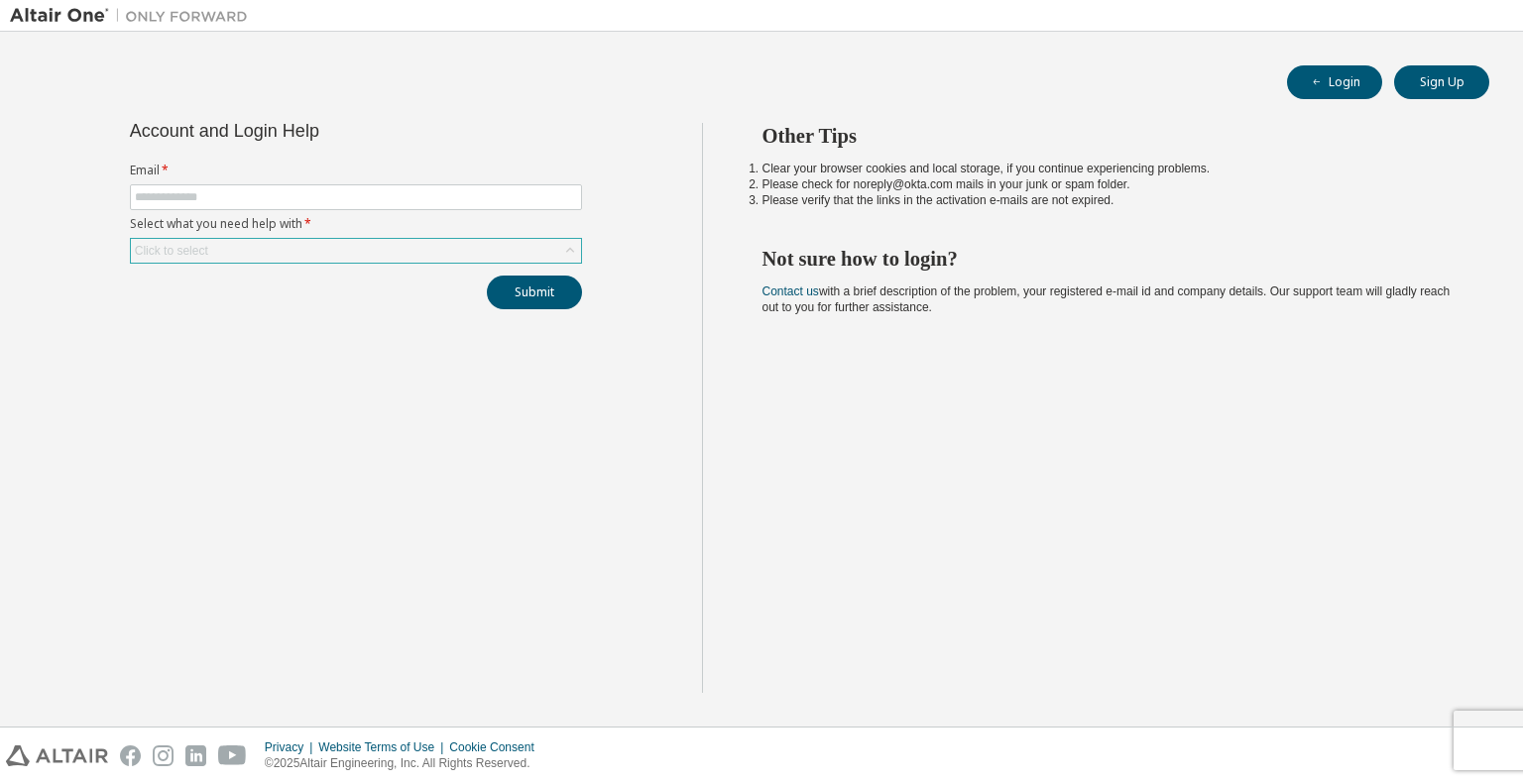 click on "Click to select" at bounding box center (172, 251) 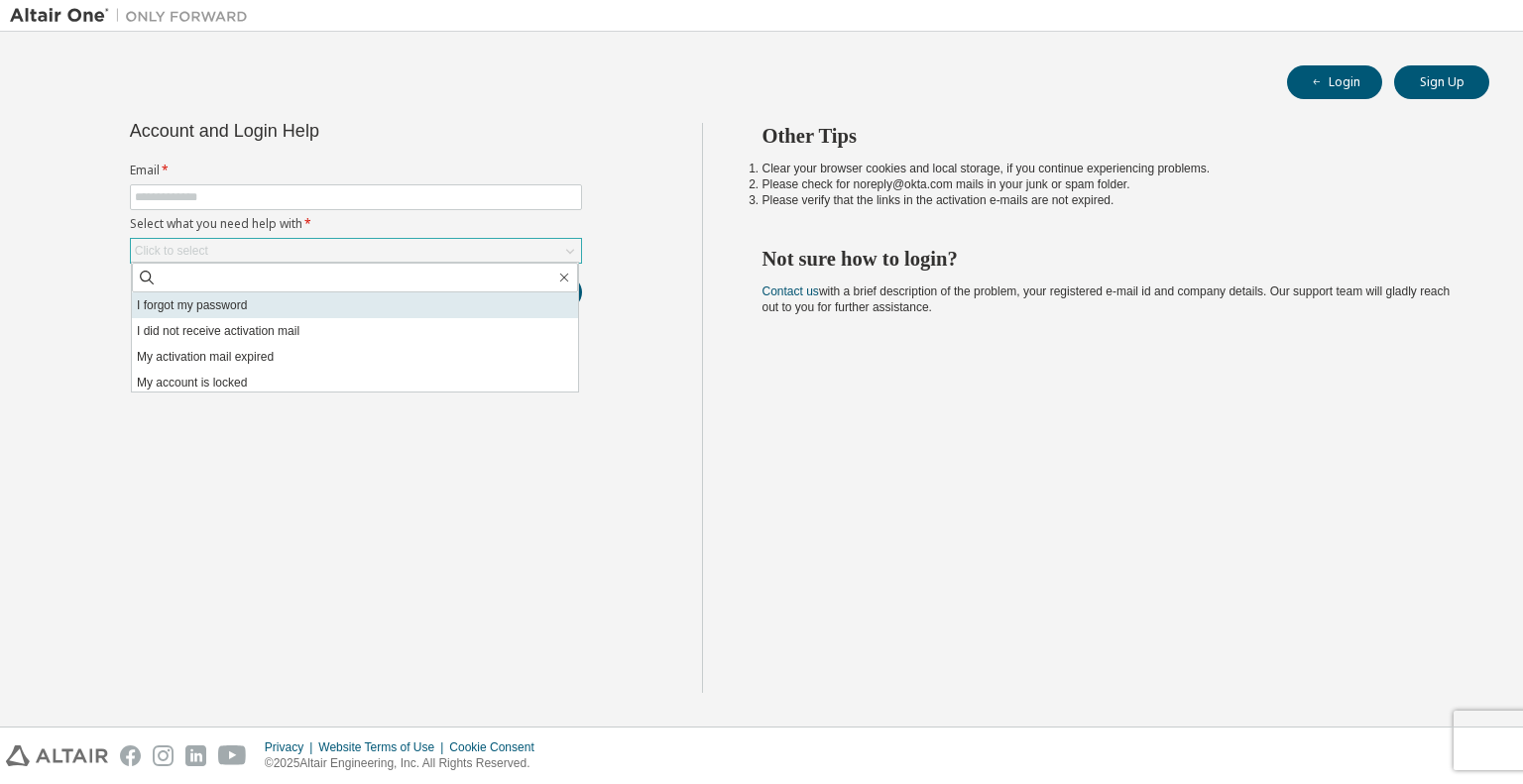 click on "I forgot my password" at bounding box center [355, 305] 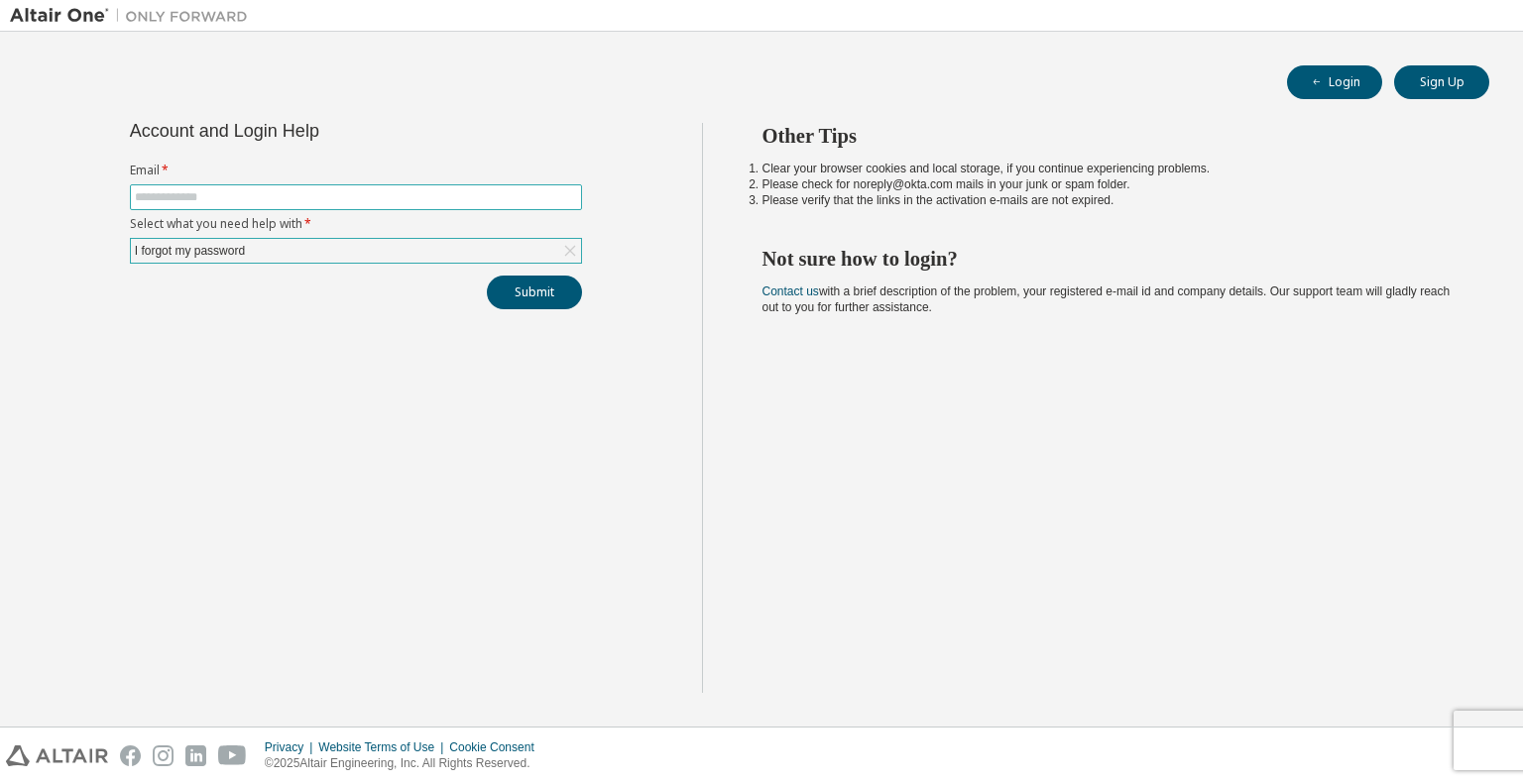 click at bounding box center (356, 197) 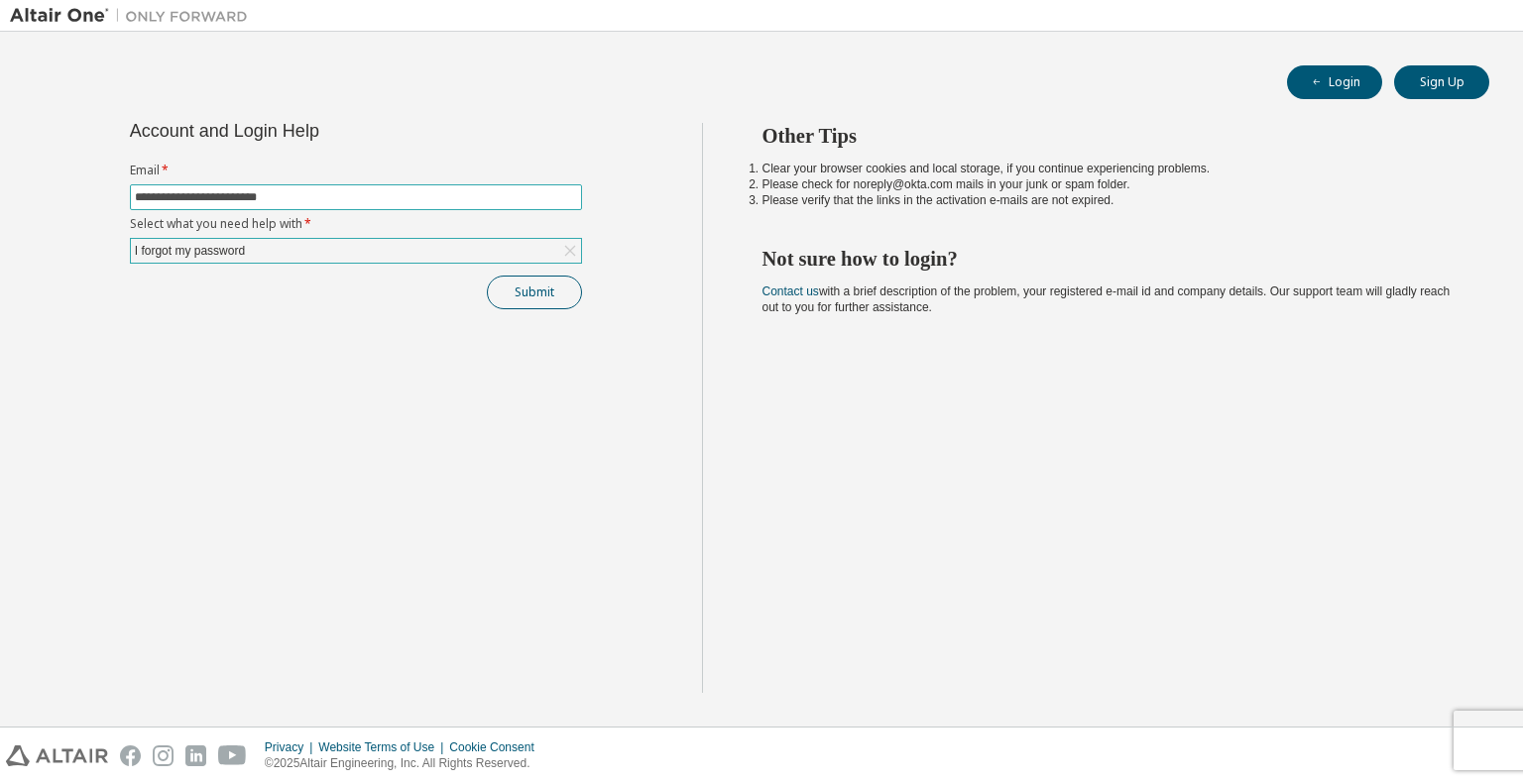 type on "**********" 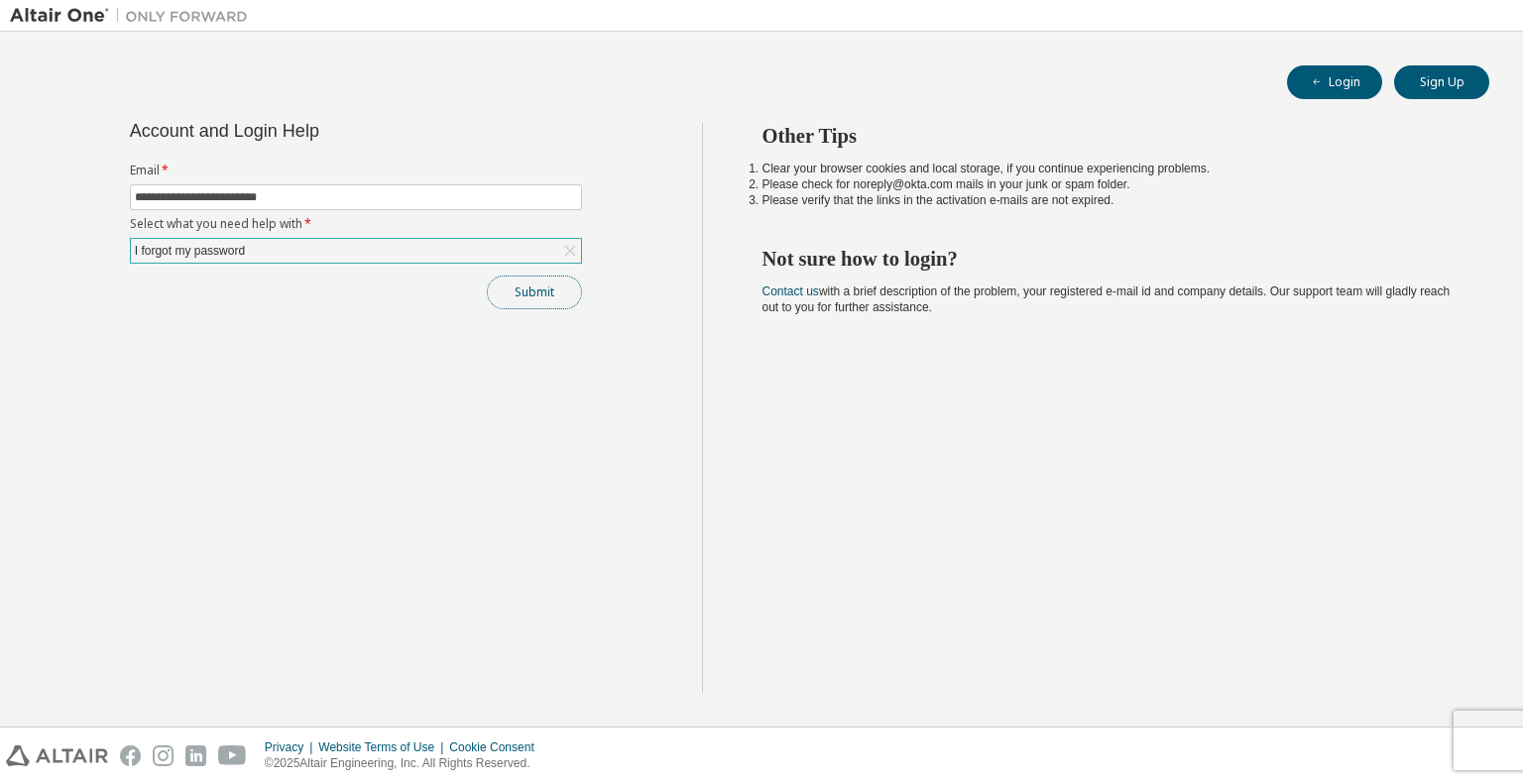 click on "Submit" at bounding box center (534, 292) 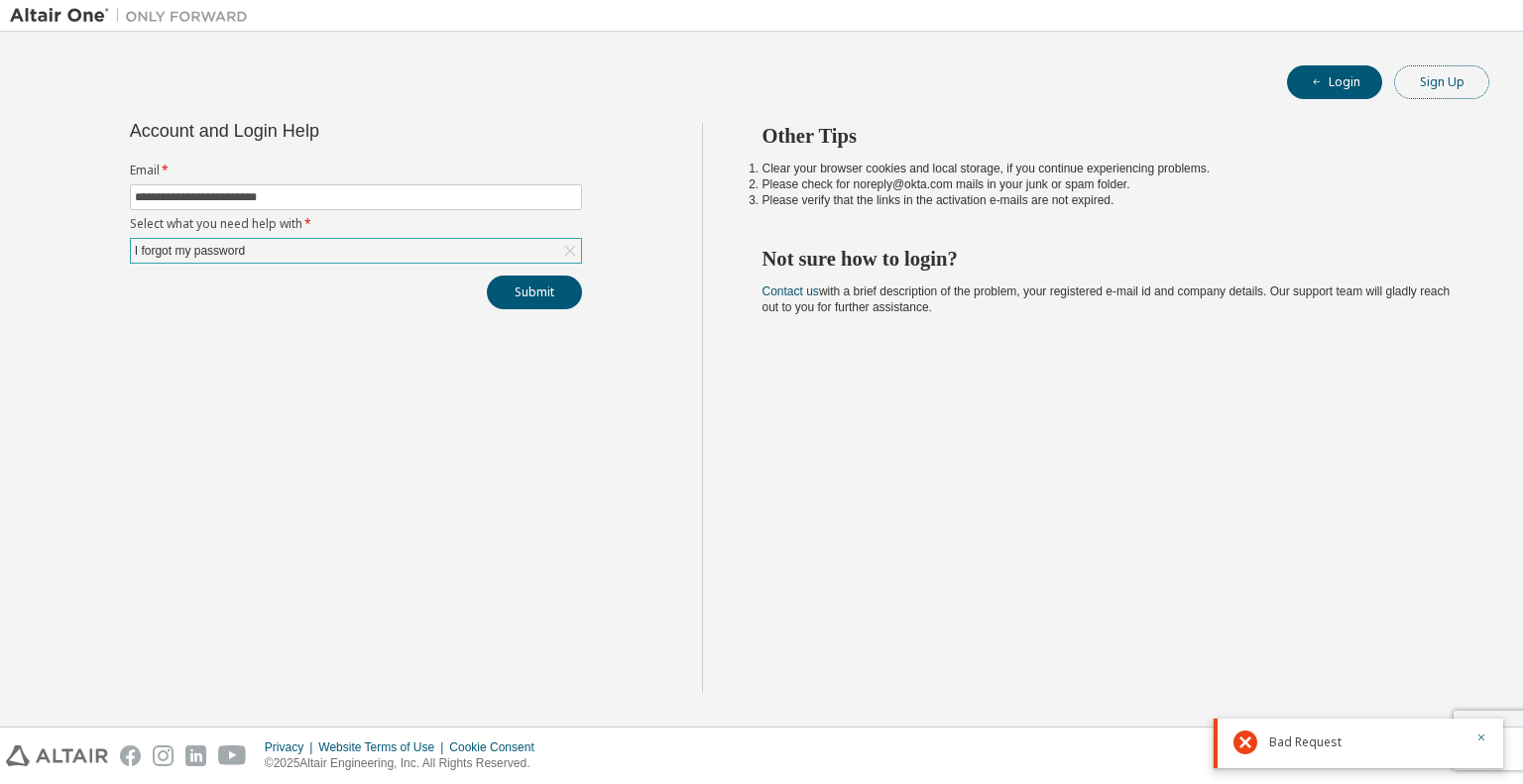 click on "Sign Up" at bounding box center [1442, 82] 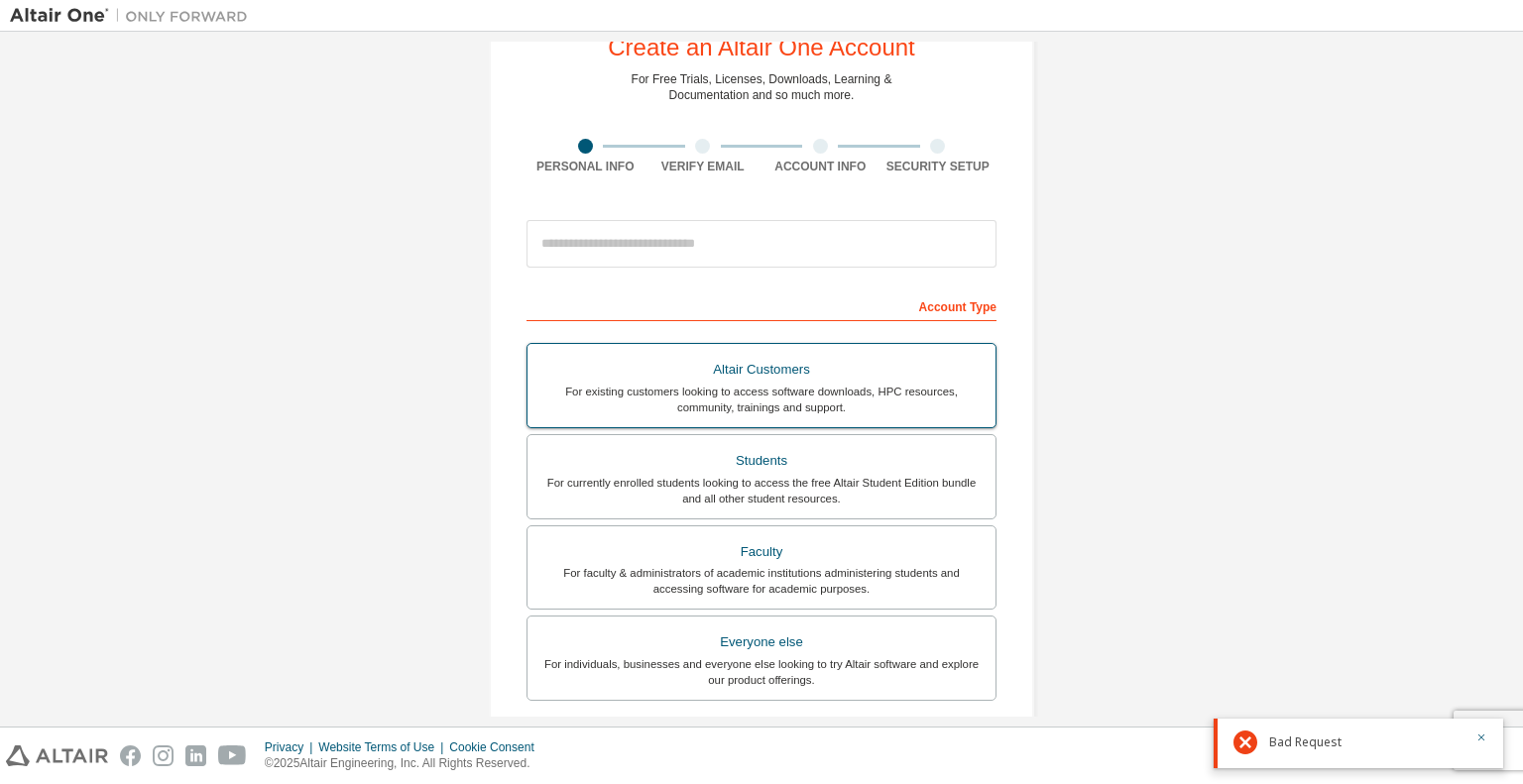 scroll, scrollTop: 99, scrollLeft: 0, axis: vertical 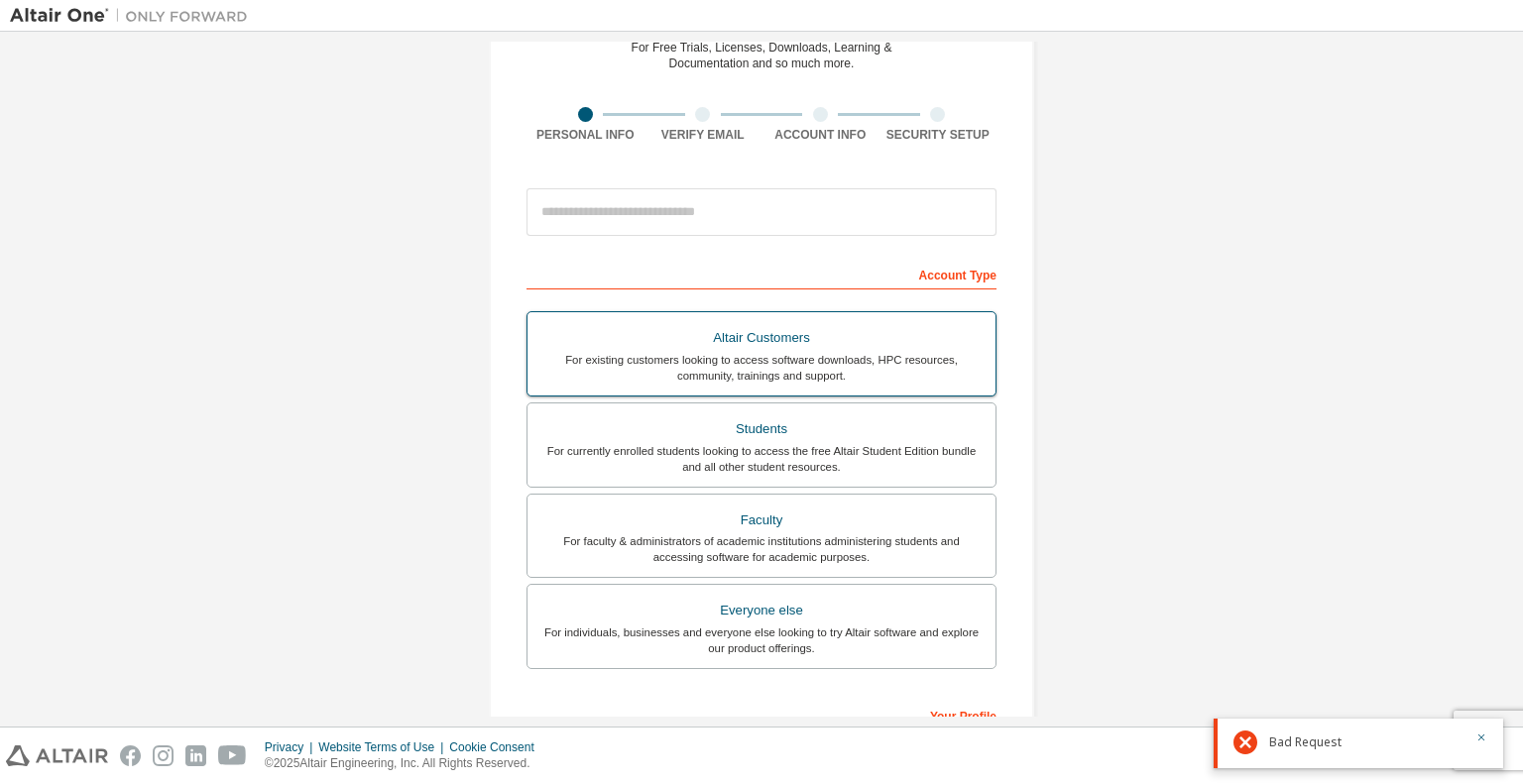click on "For existing customers looking to access software downloads, HPC resources, community, trainings and support." at bounding box center [762, 368] 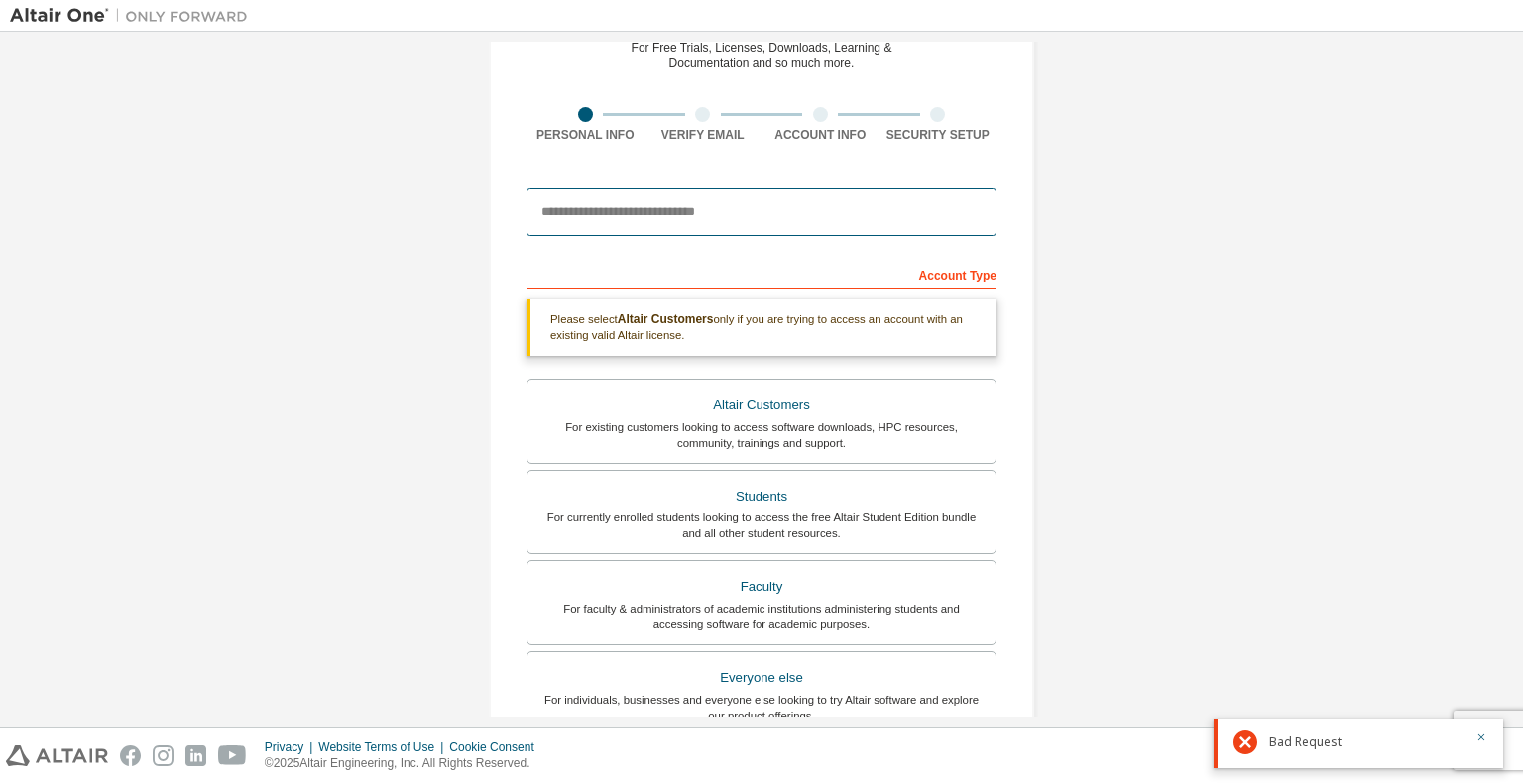 click at bounding box center [762, 212] 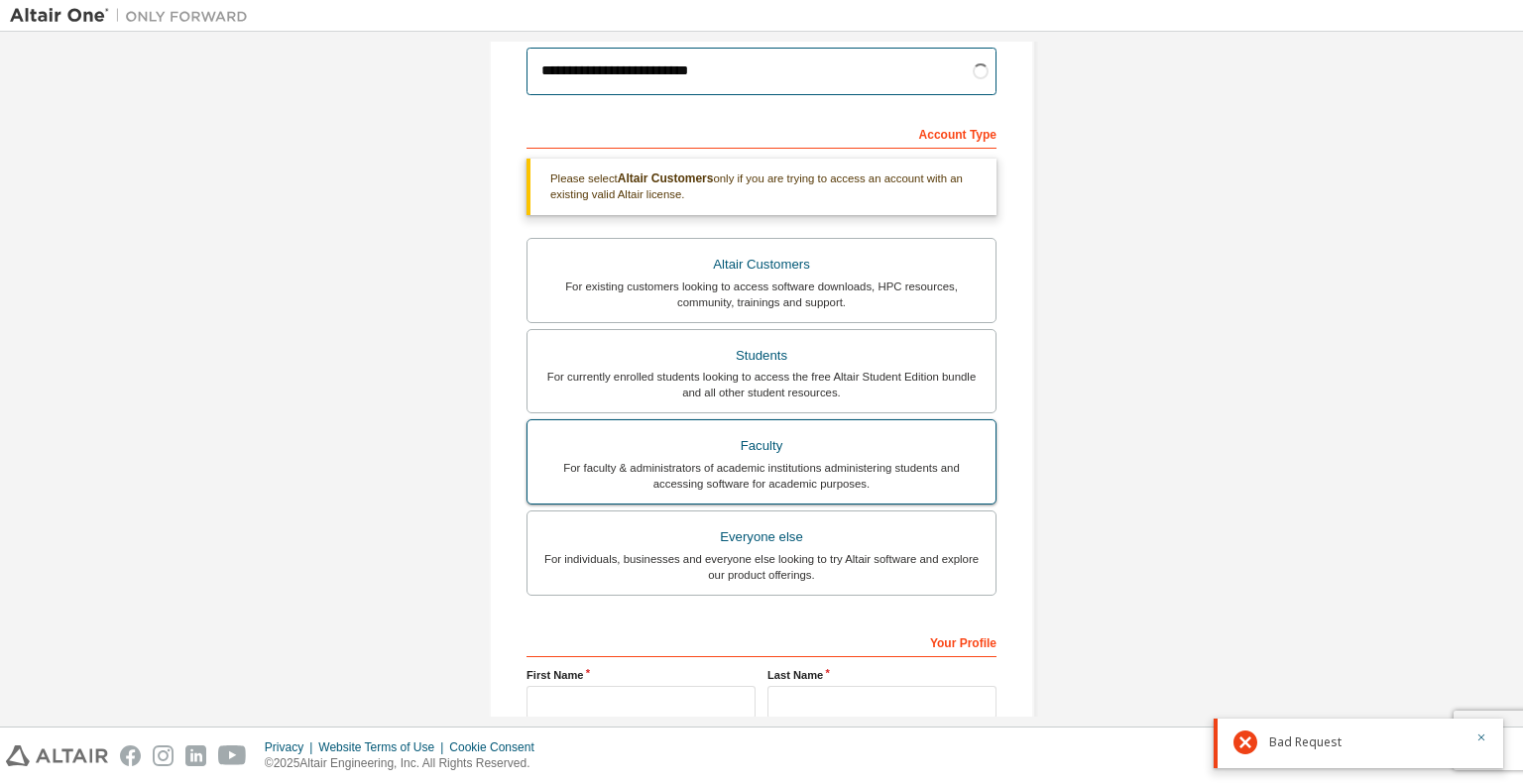scroll, scrollTop: 438, scrollLeft: 0, axis: vertical 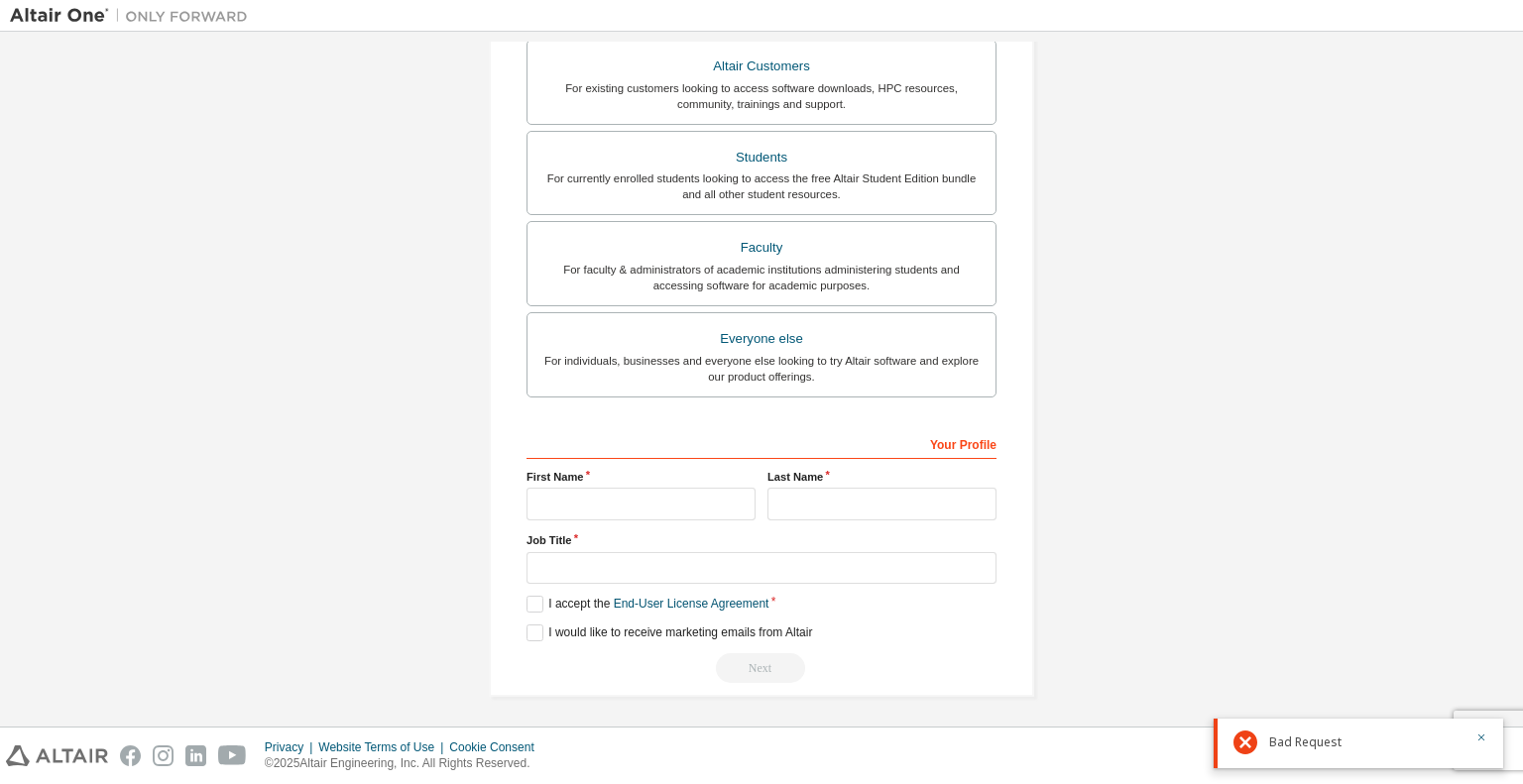 type on "**********" 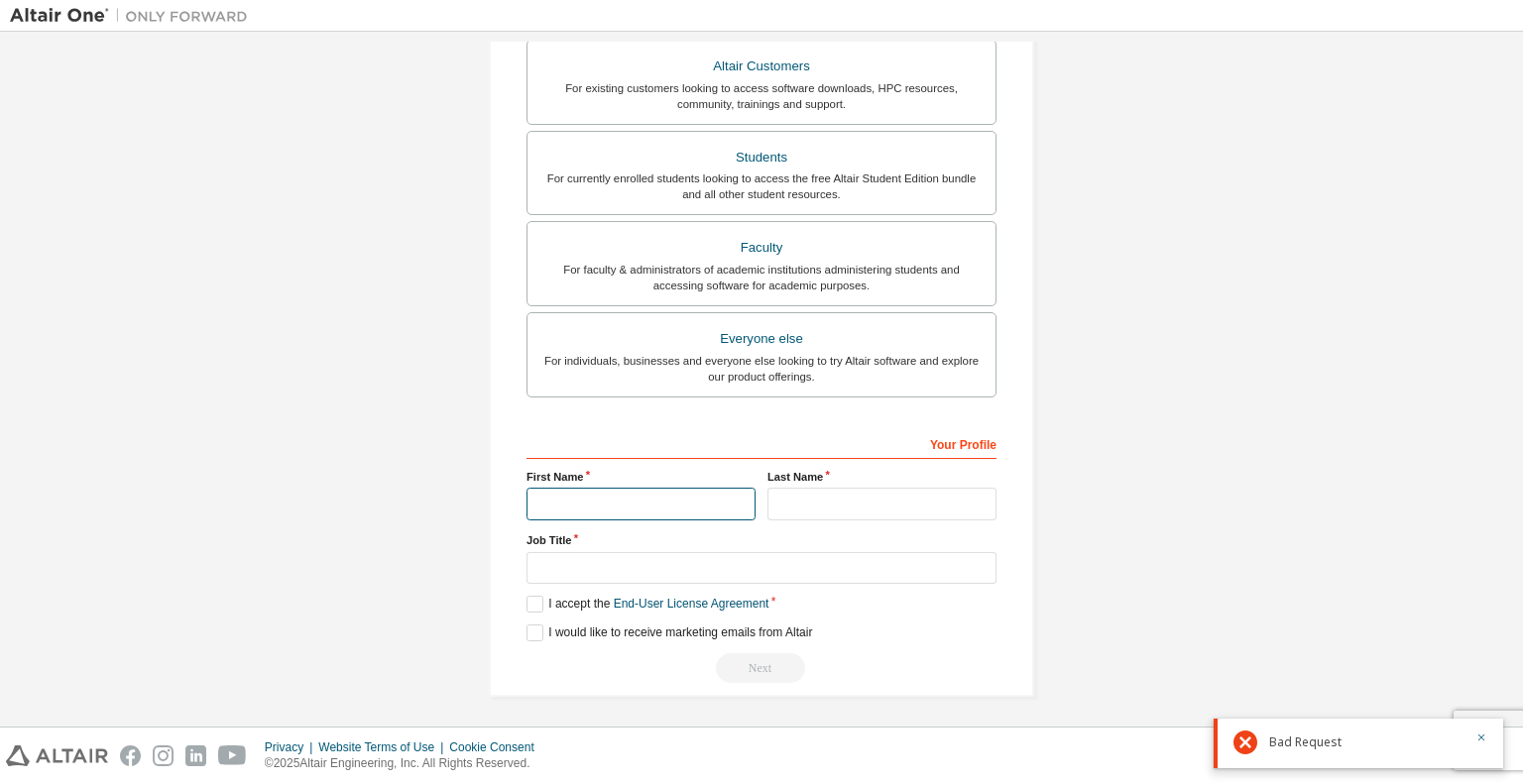 click at bounding box center [641, 504] 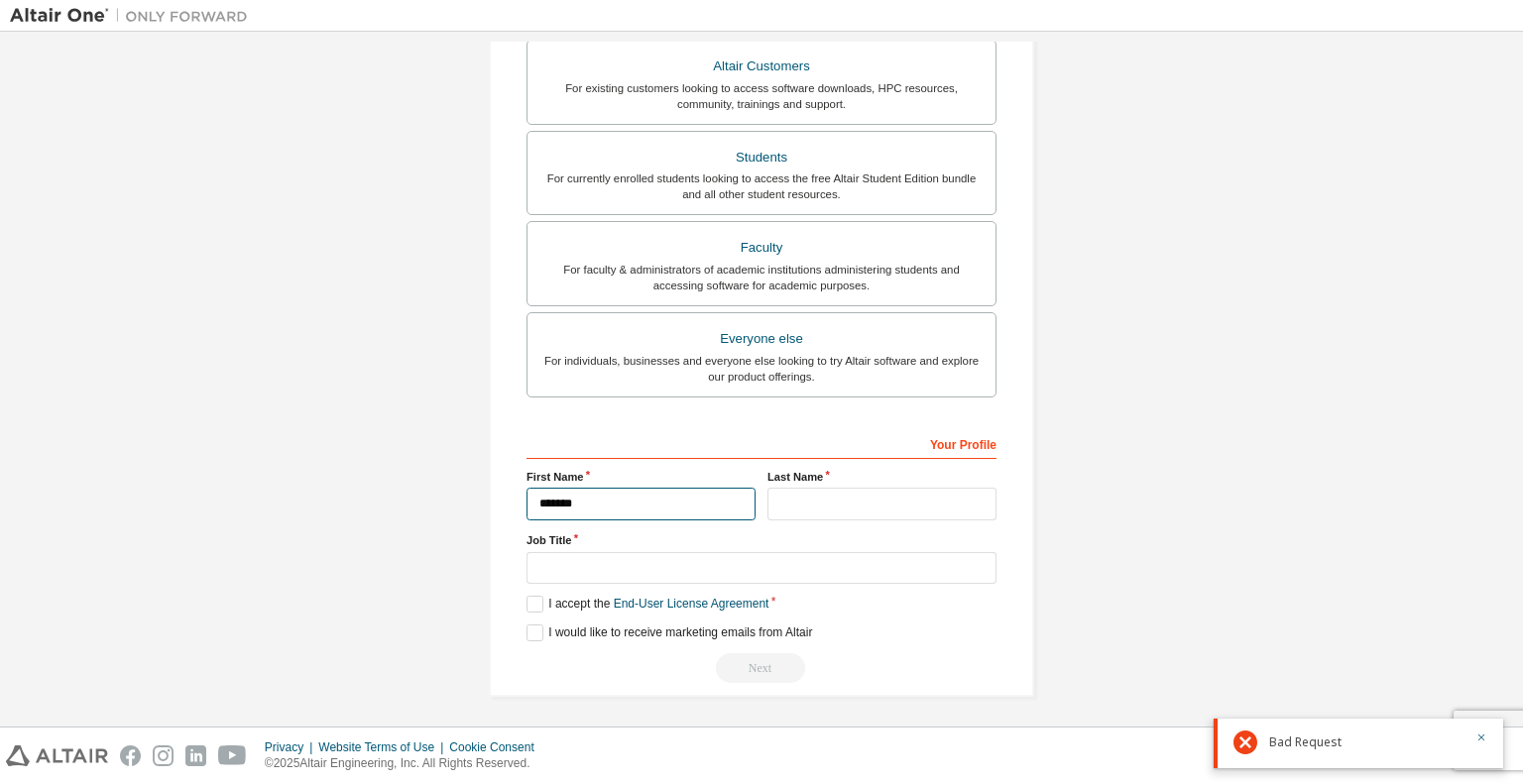 type on "*******" 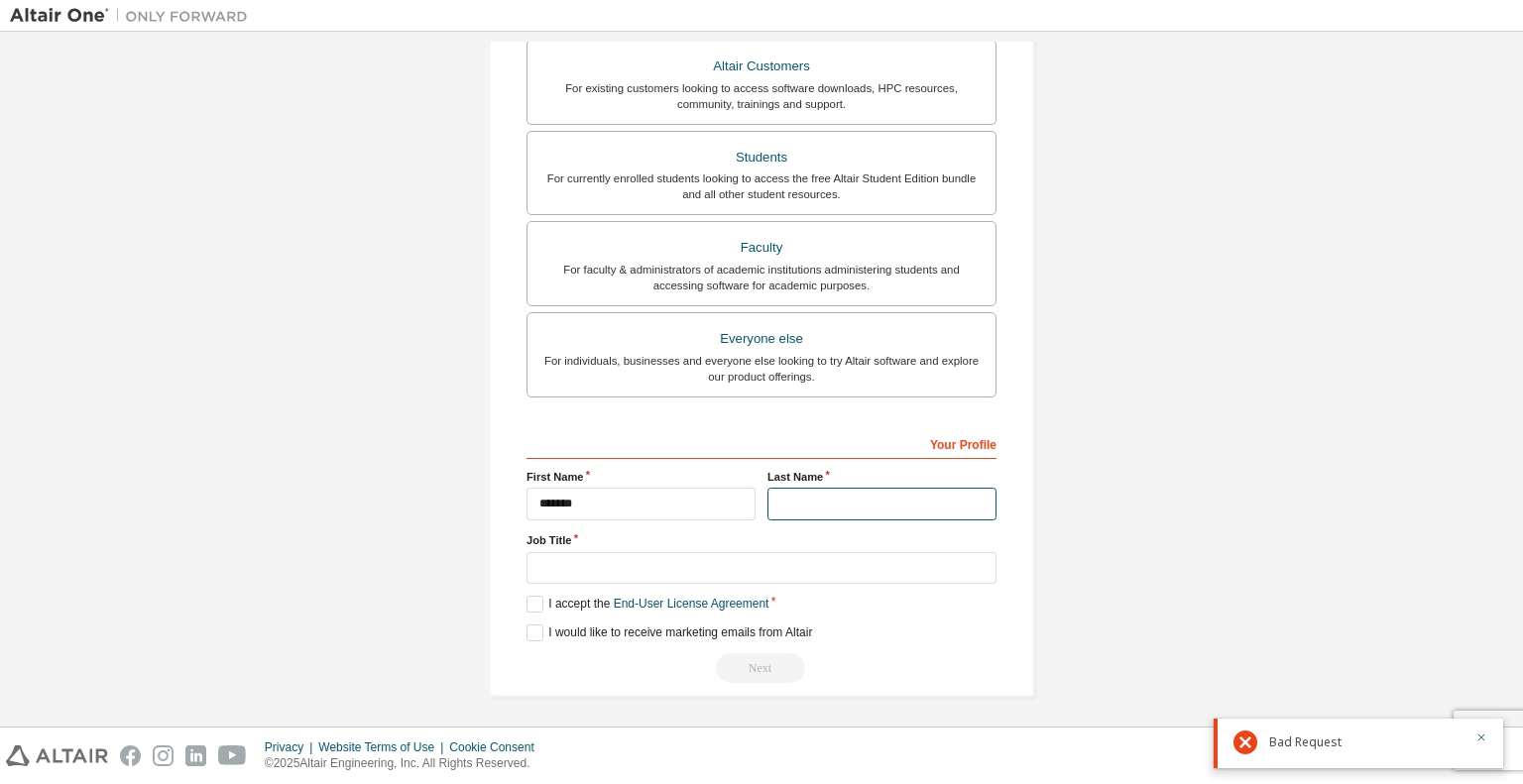 click at bounding box center (881, 504) 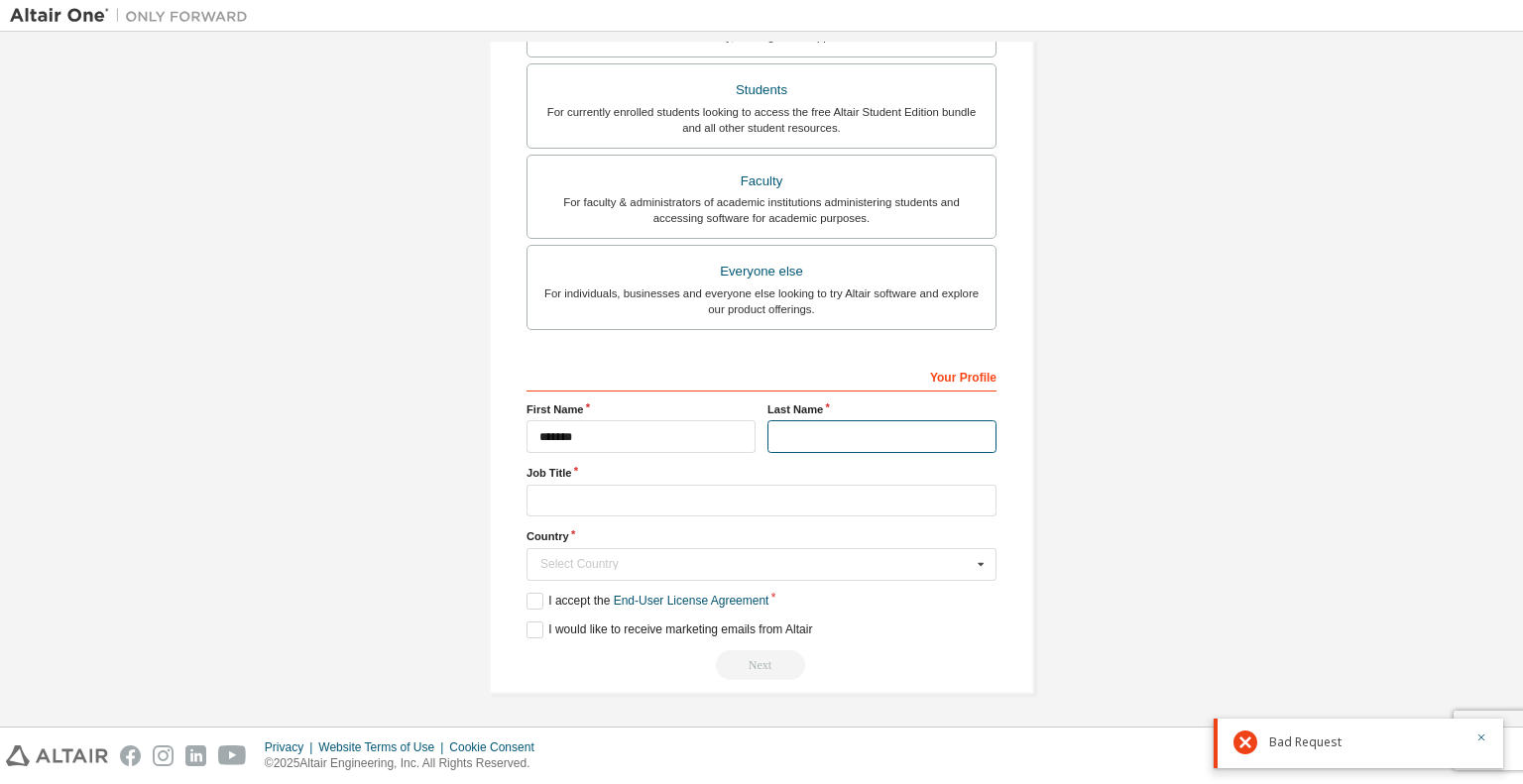 scroll, scrollTop: 370, scrollLeft: 0, axis: vertical 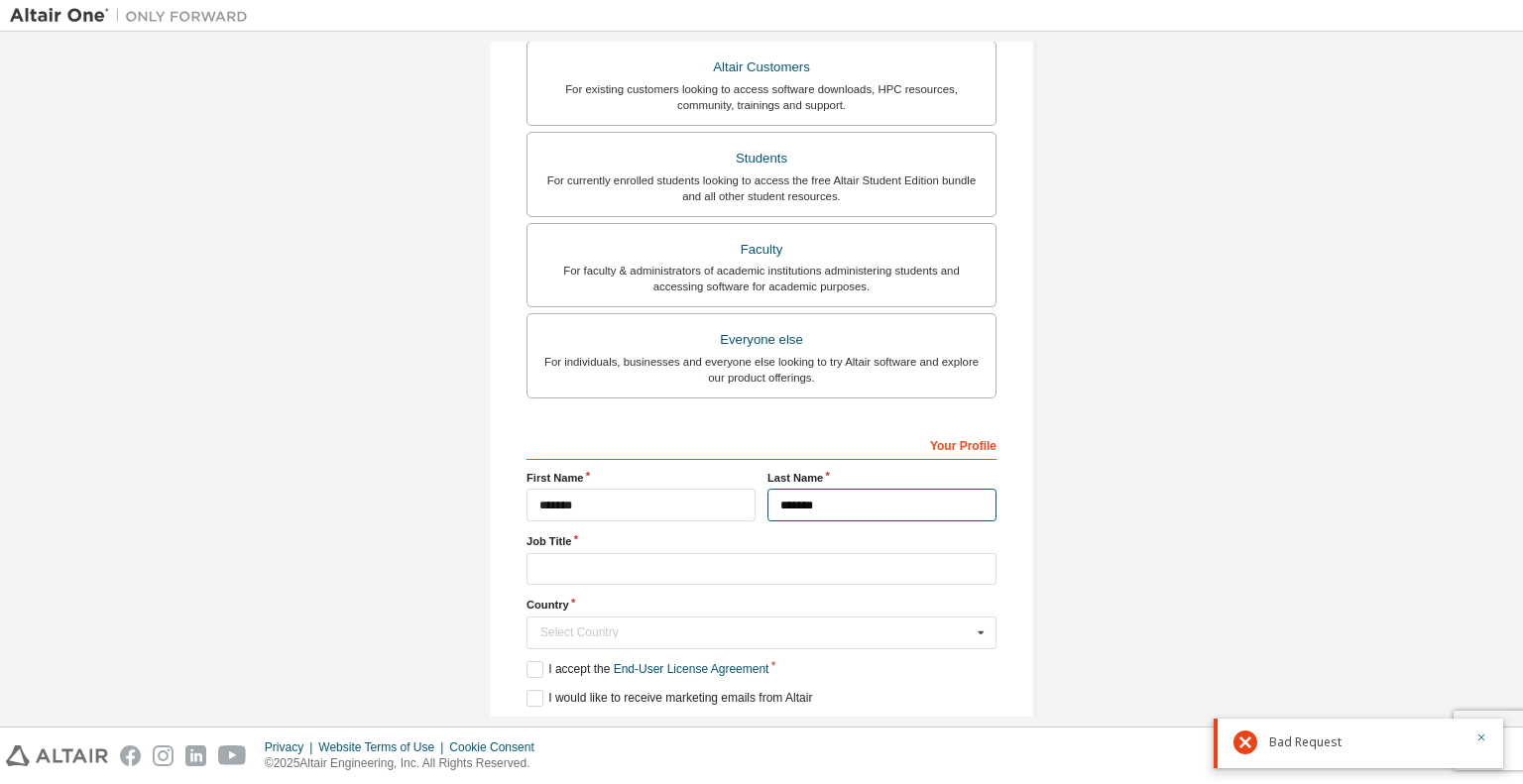 type on "*******" 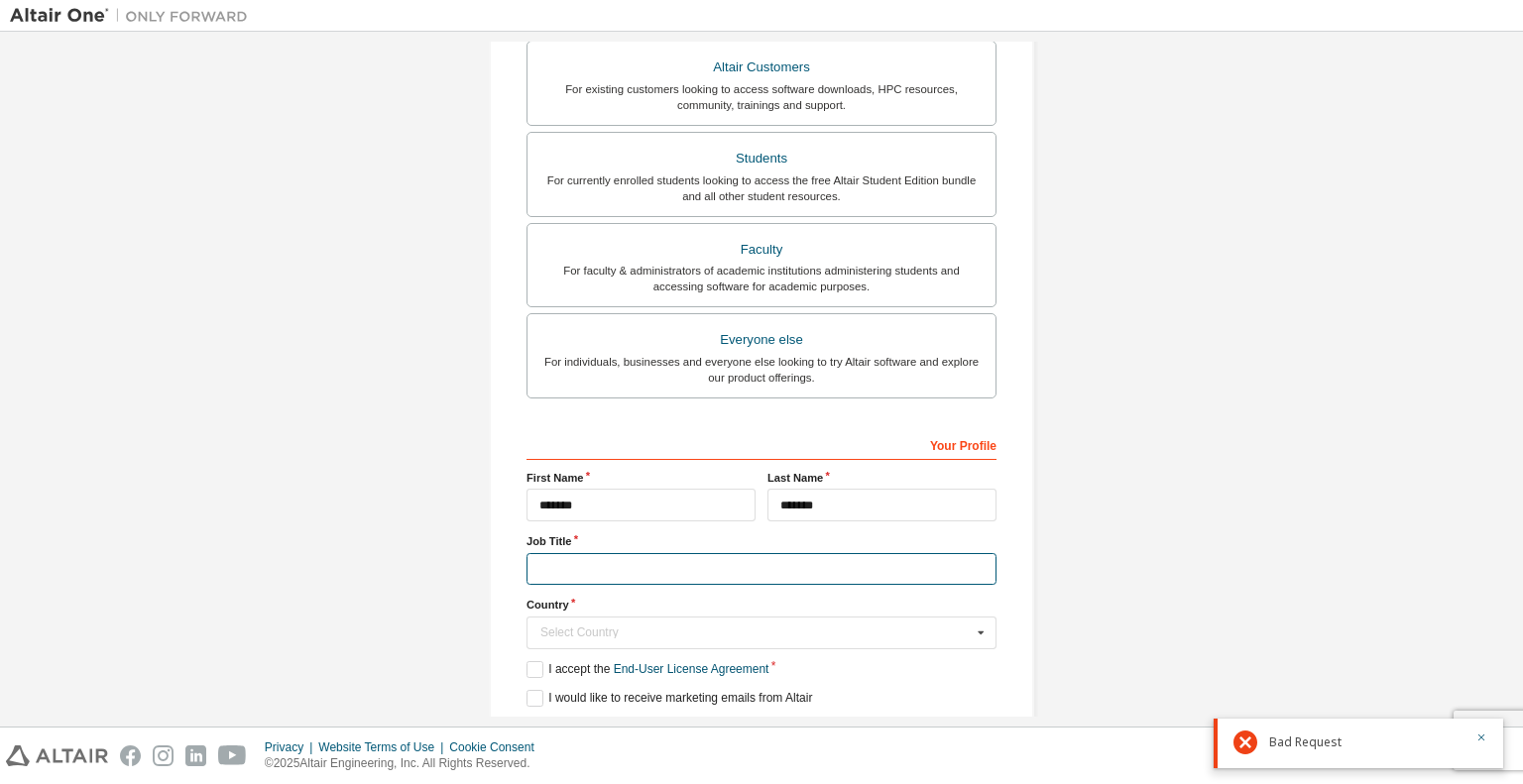 click at bounding box center [762, 569] 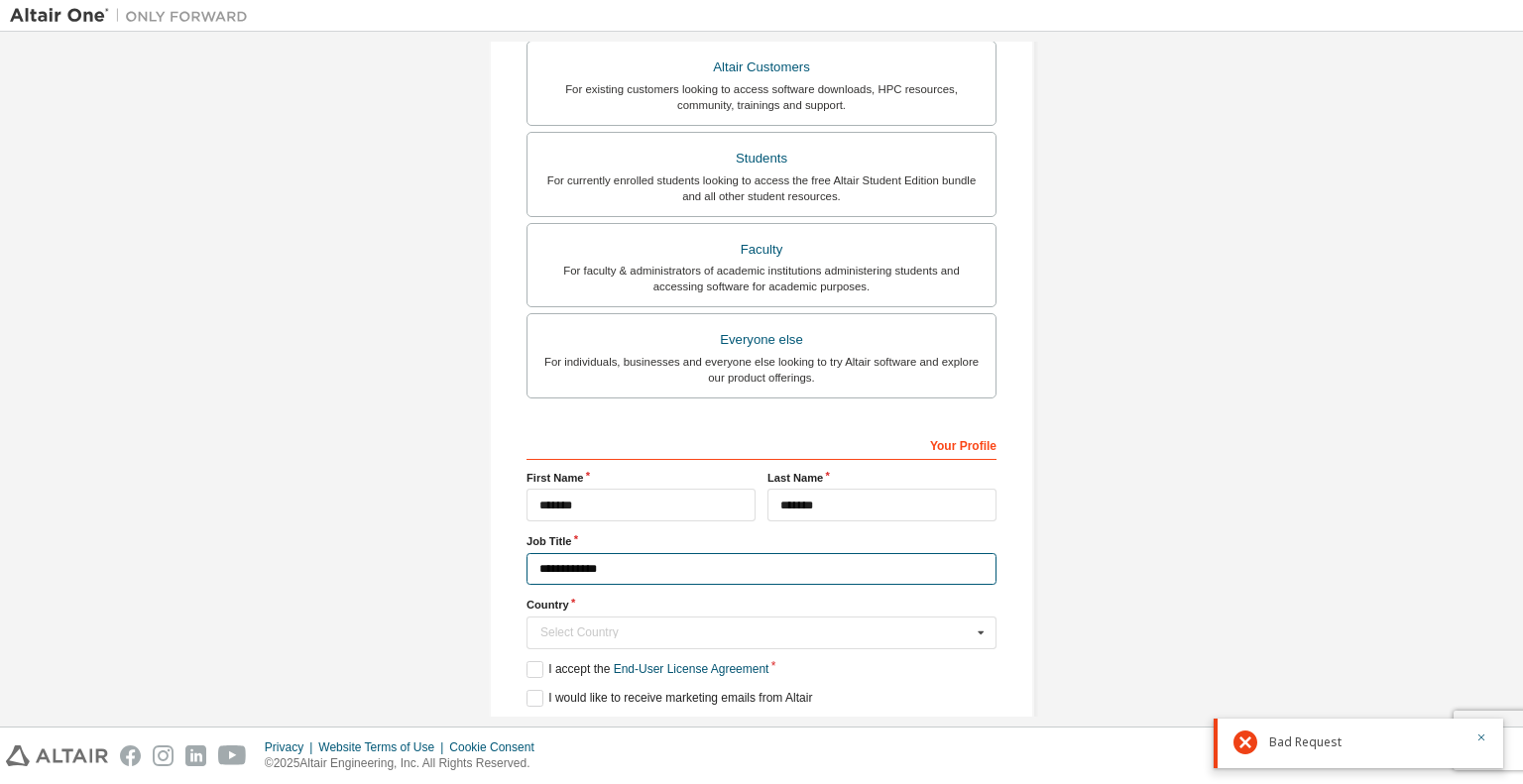 type on "**********" 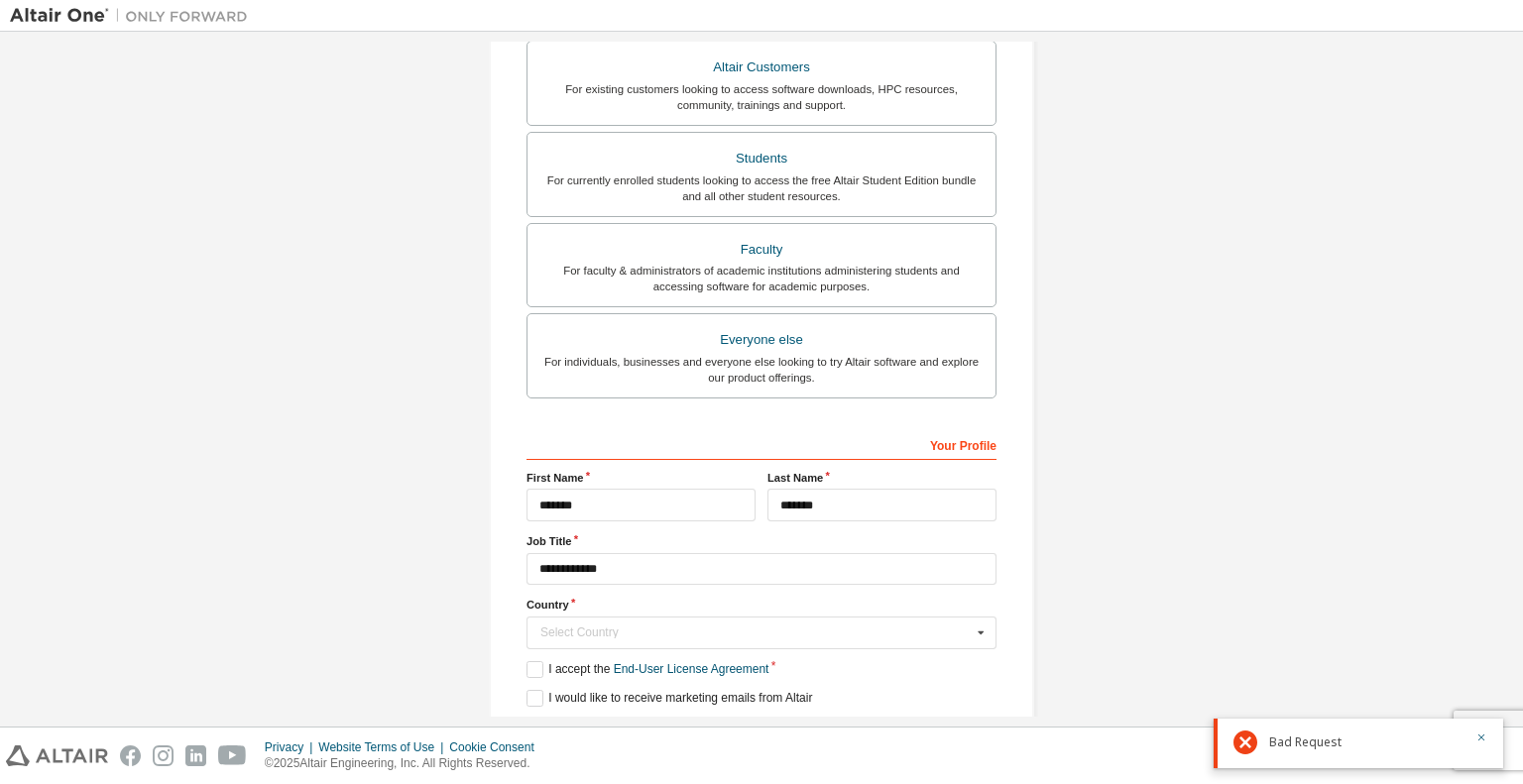 click on "**********" at bounding box center (762, 588) 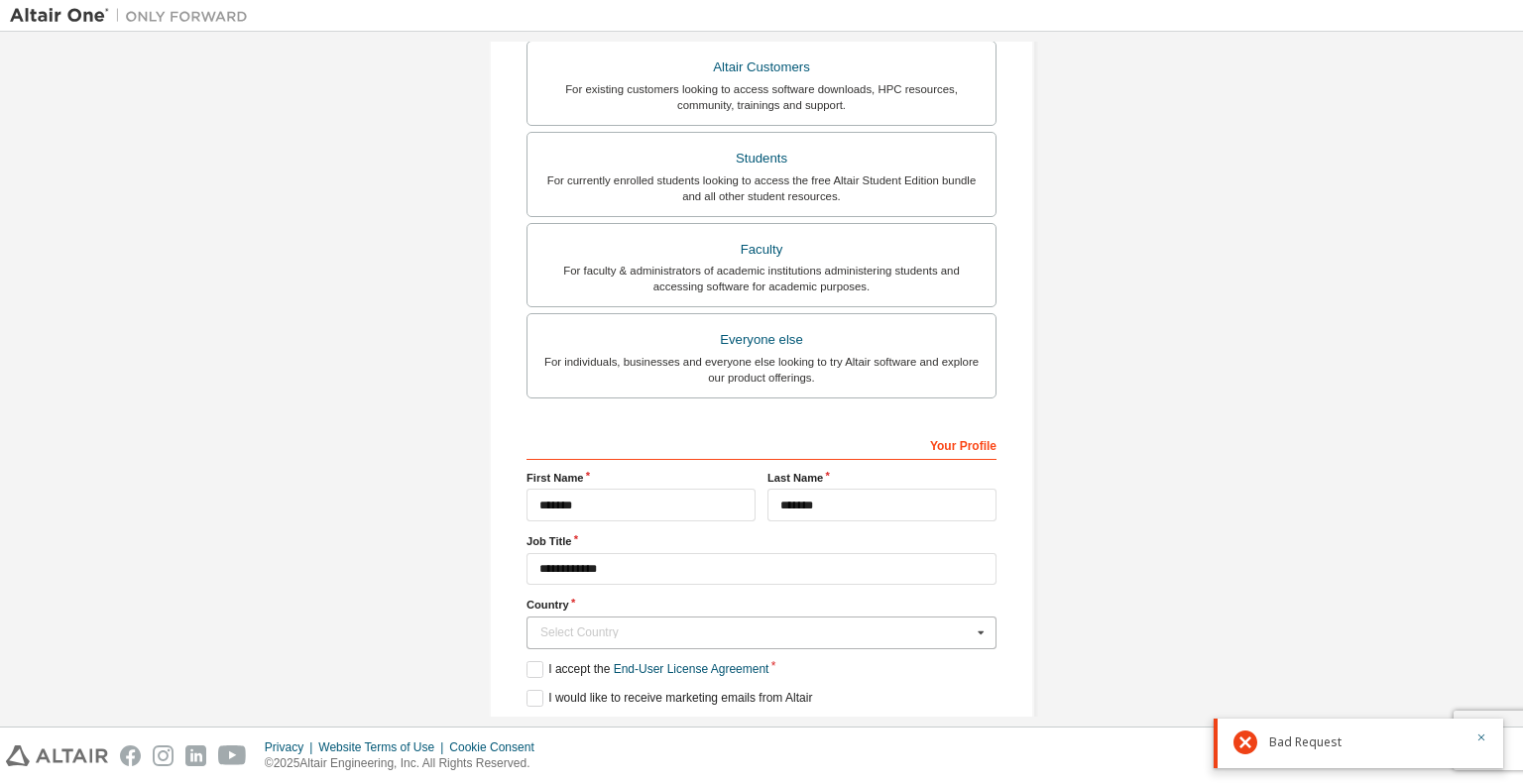 click on "Select Country" at bounding box center (756, 632) 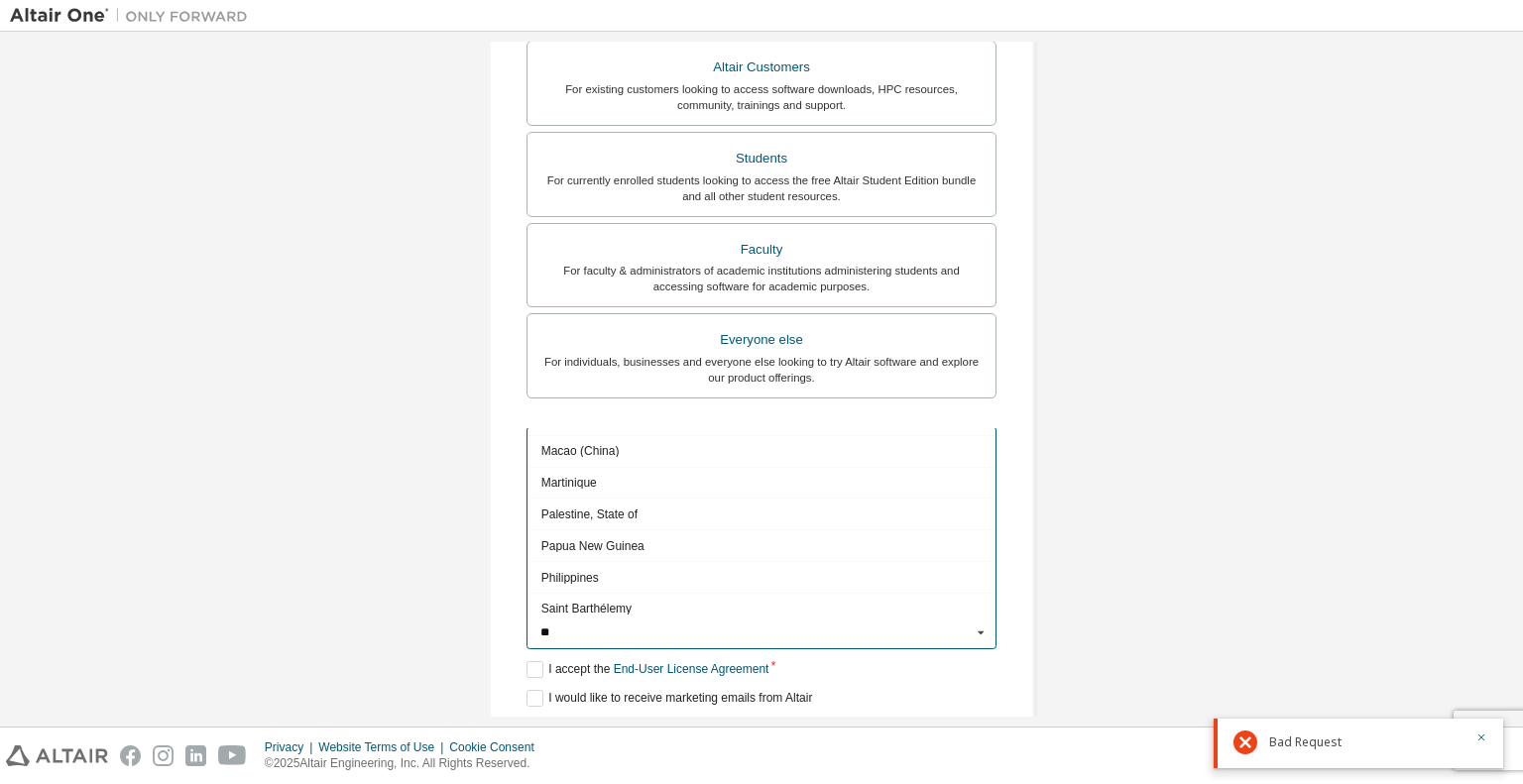 scroll, scrollTop: 0, scrollLeft: 0, axis: both 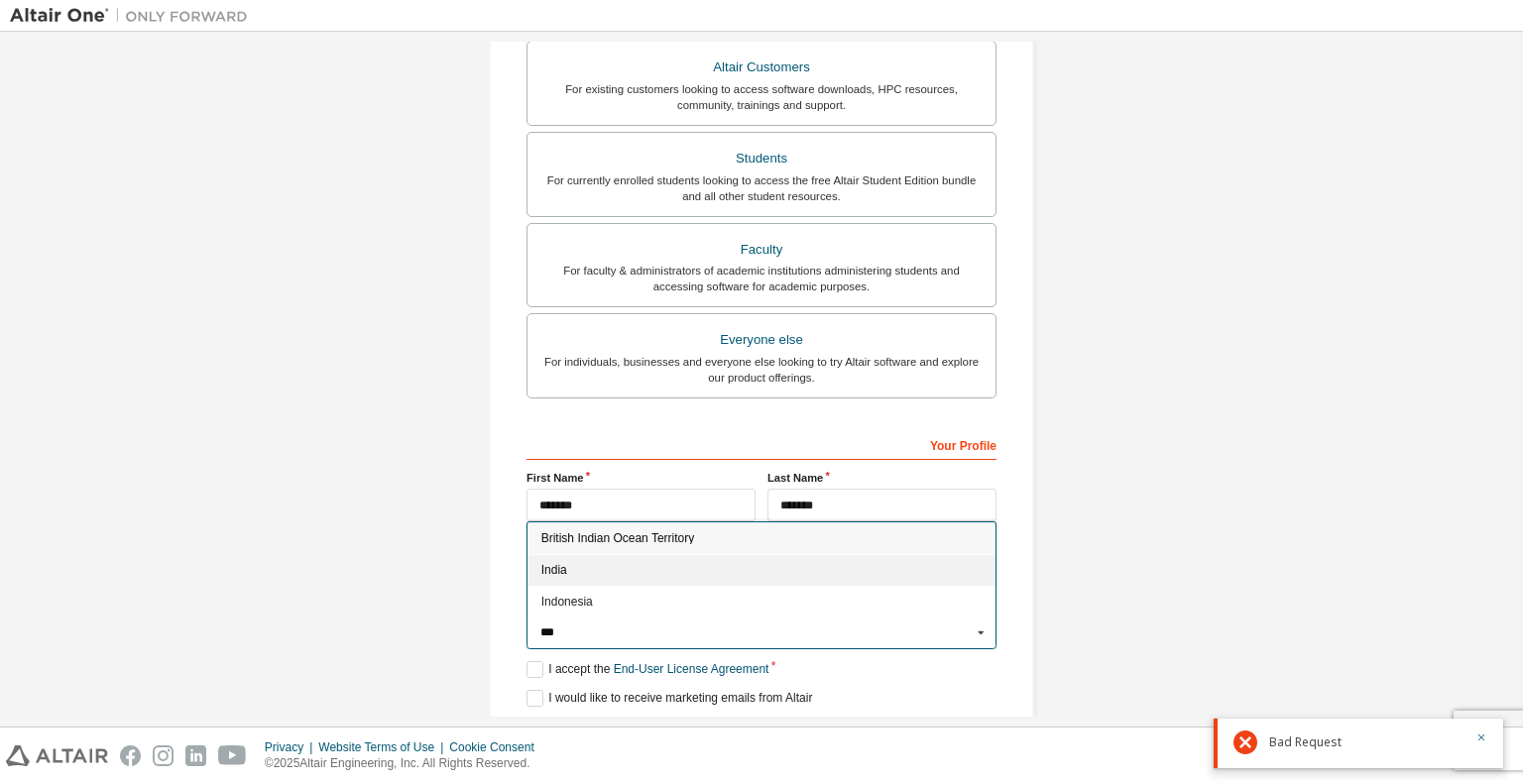 type on "***" 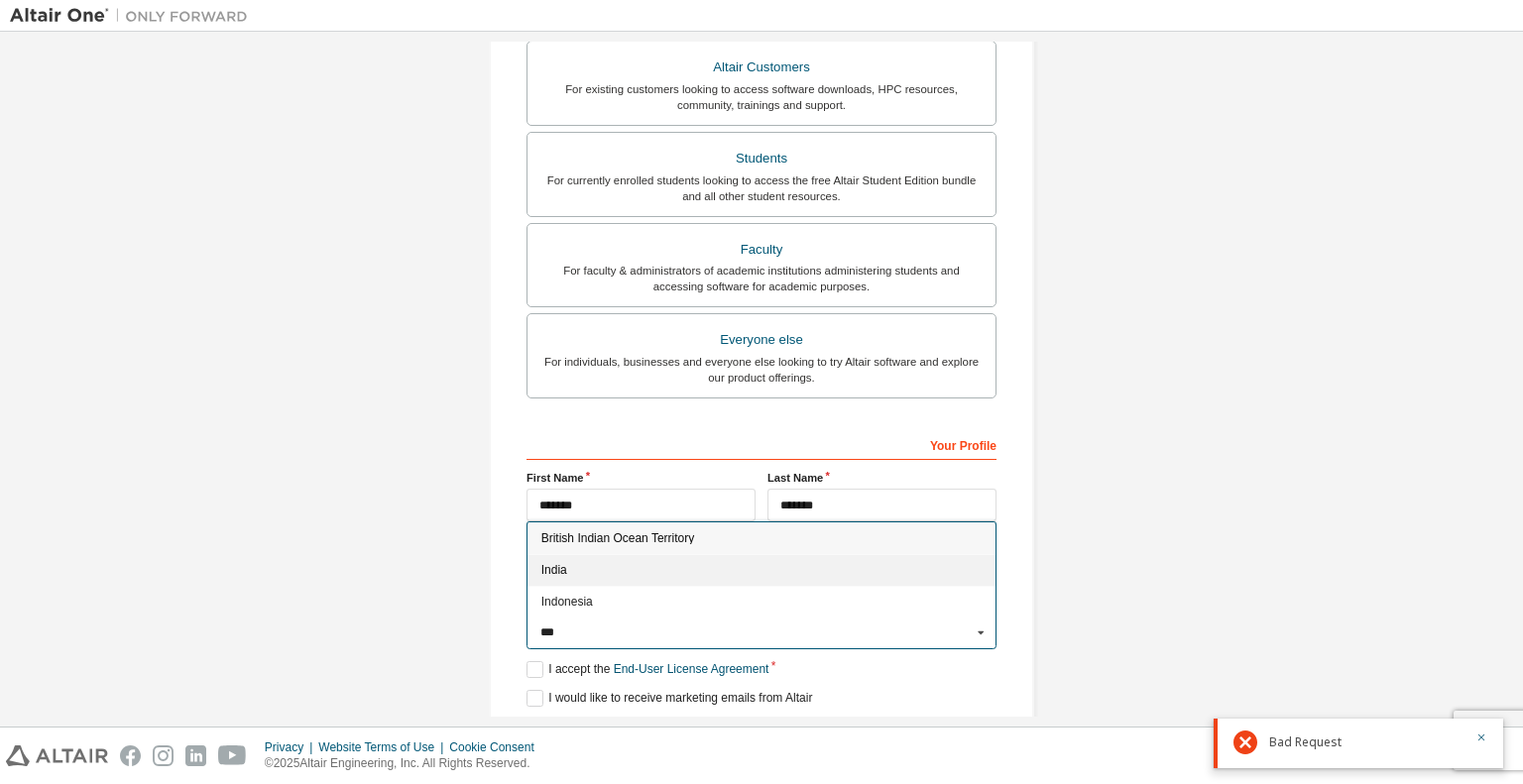 click on "India" at bounding box center [762, 570] 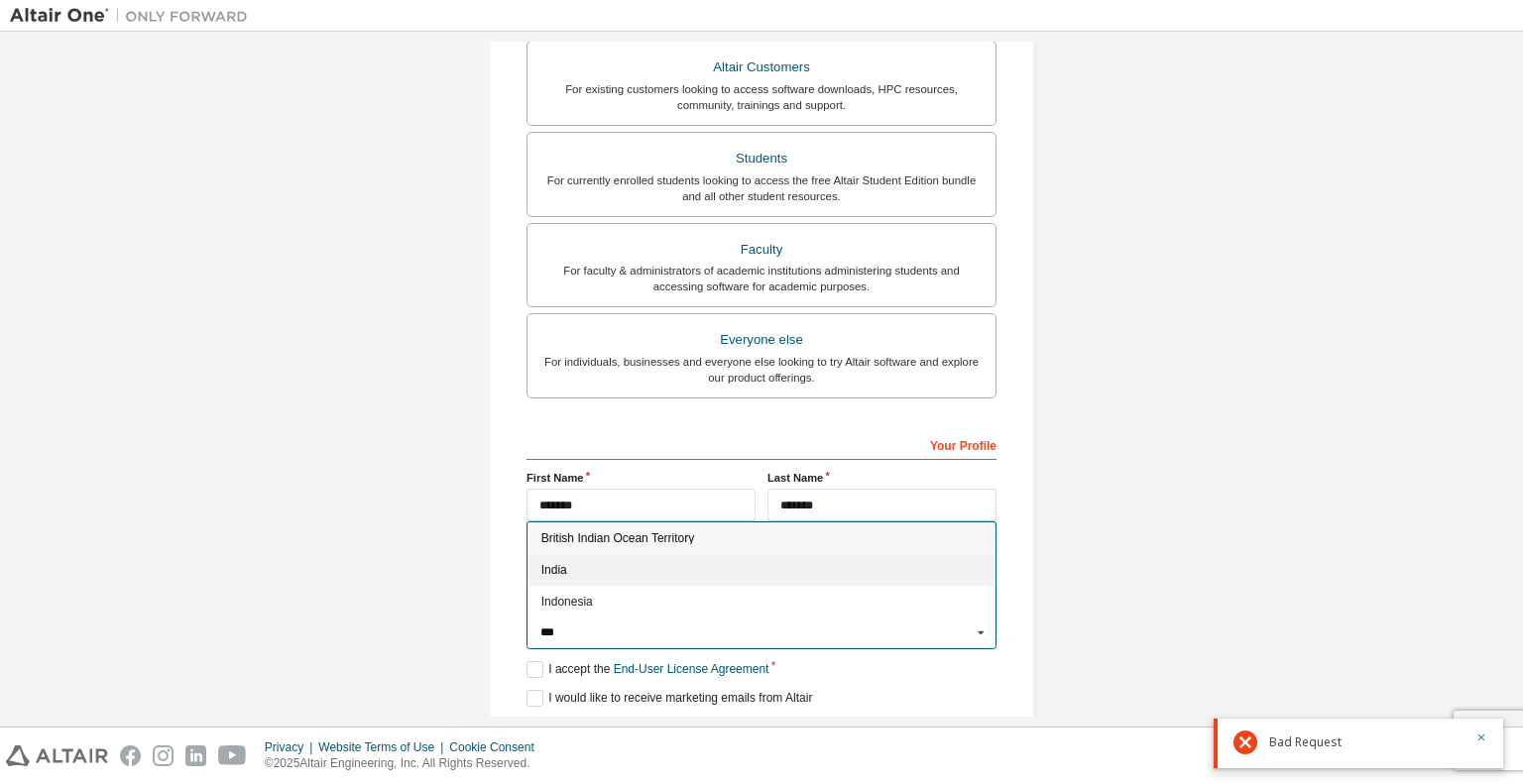 type on "***" 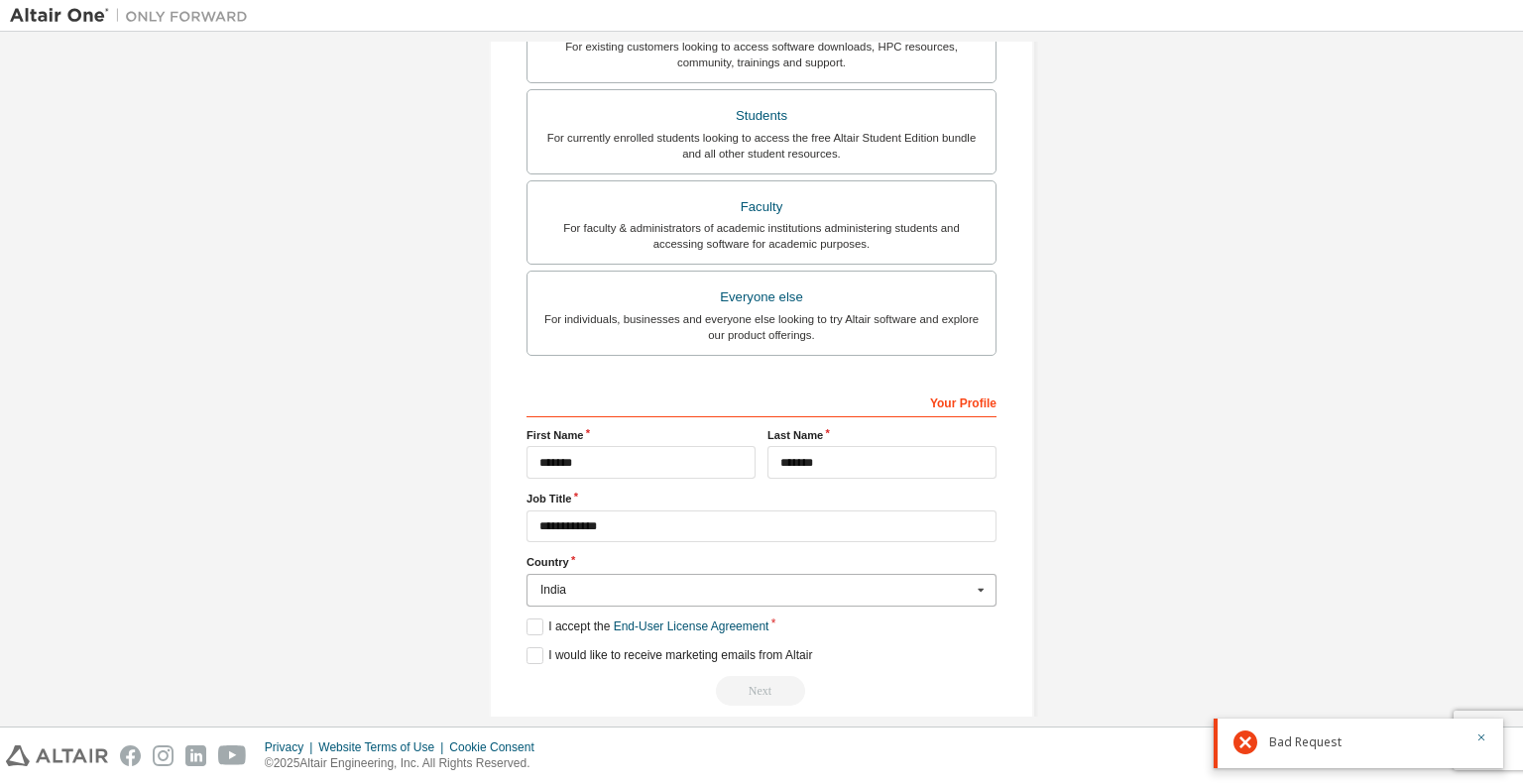 scroll, scrollTop: 433, scrollLeft: 0, axis: vertical 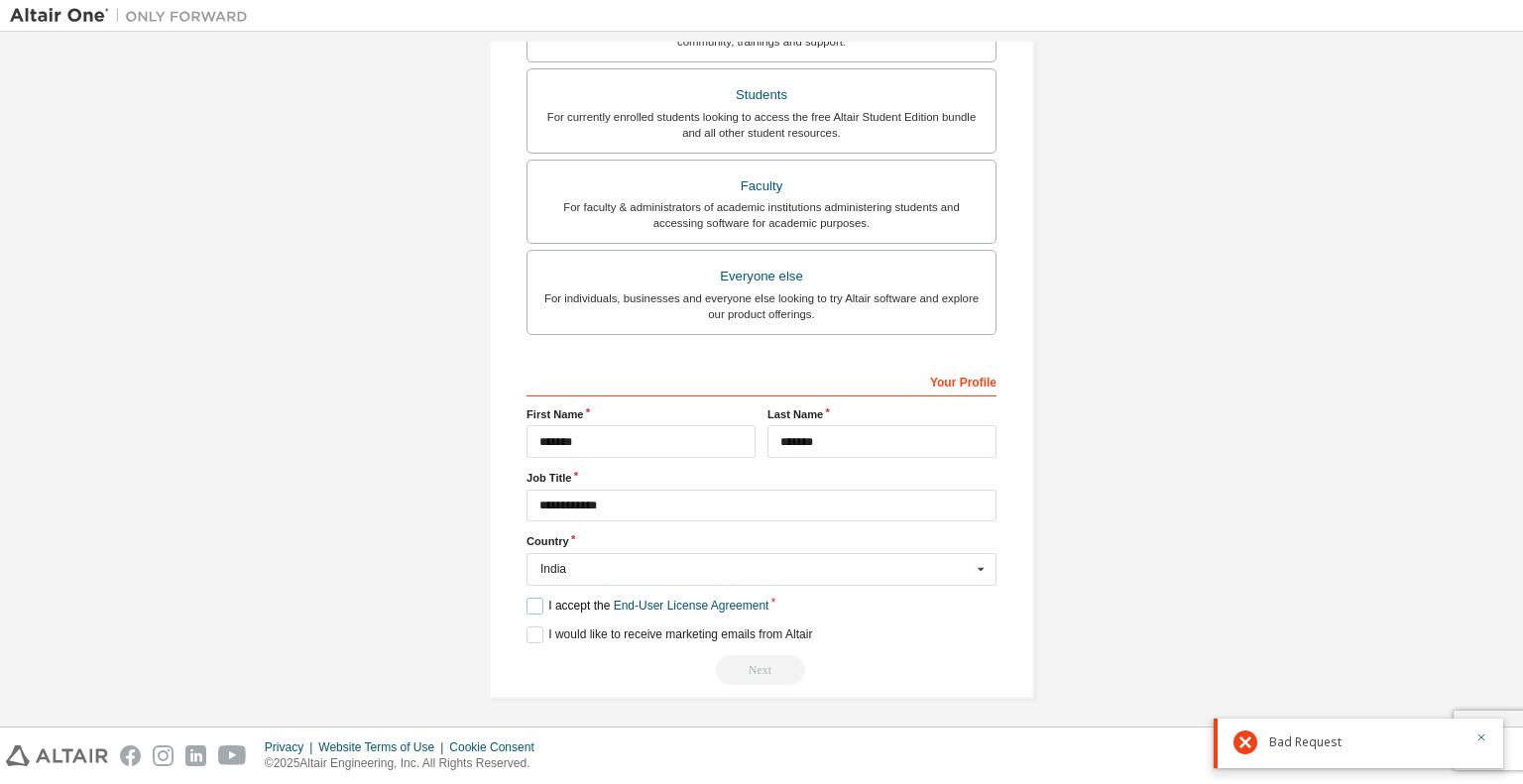 click on "I accept the    End-User License Agreement" at bounding box center (647, 606) 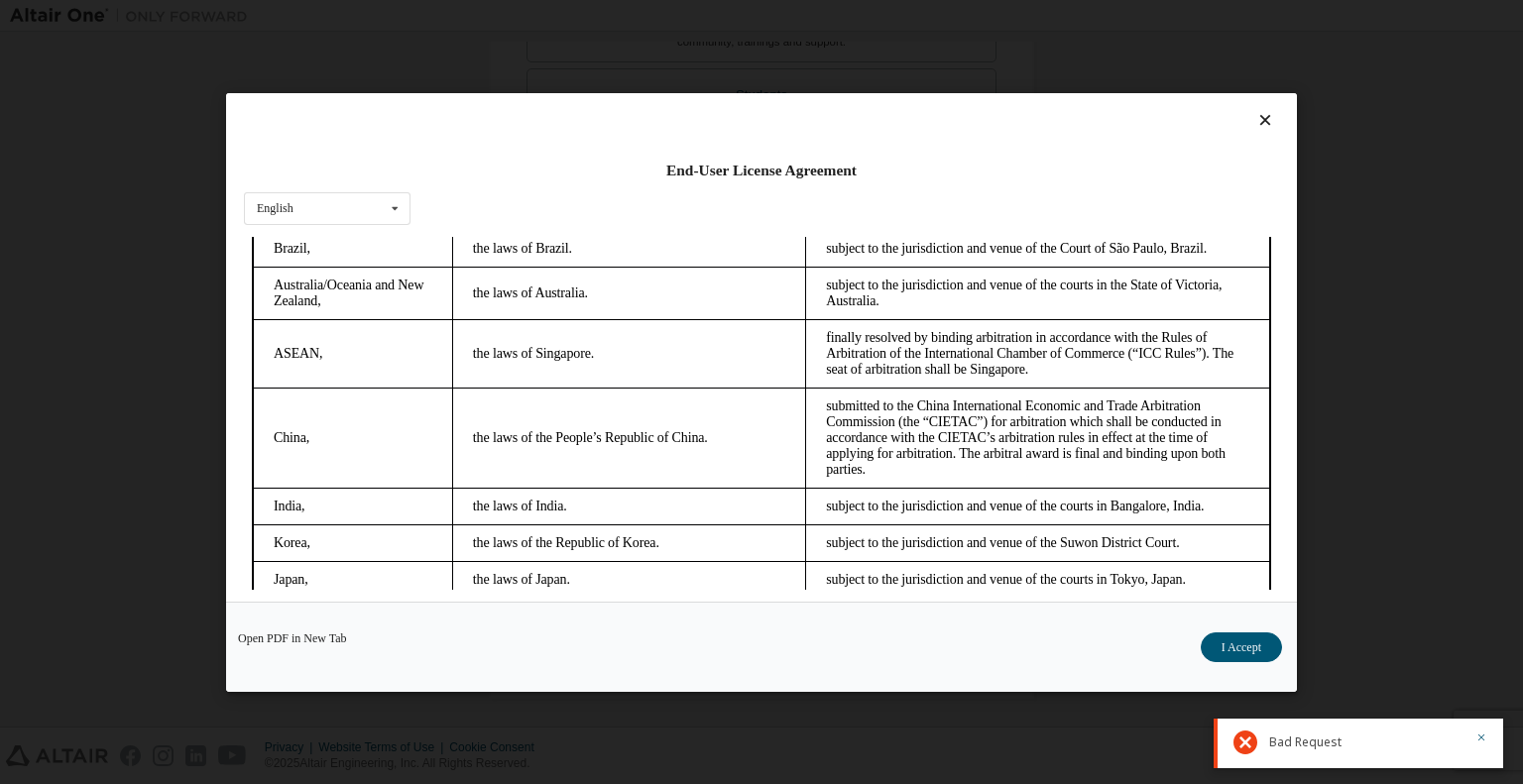 scroll, scrollTop: 5538, scrollLeft: 0, axis: vertical 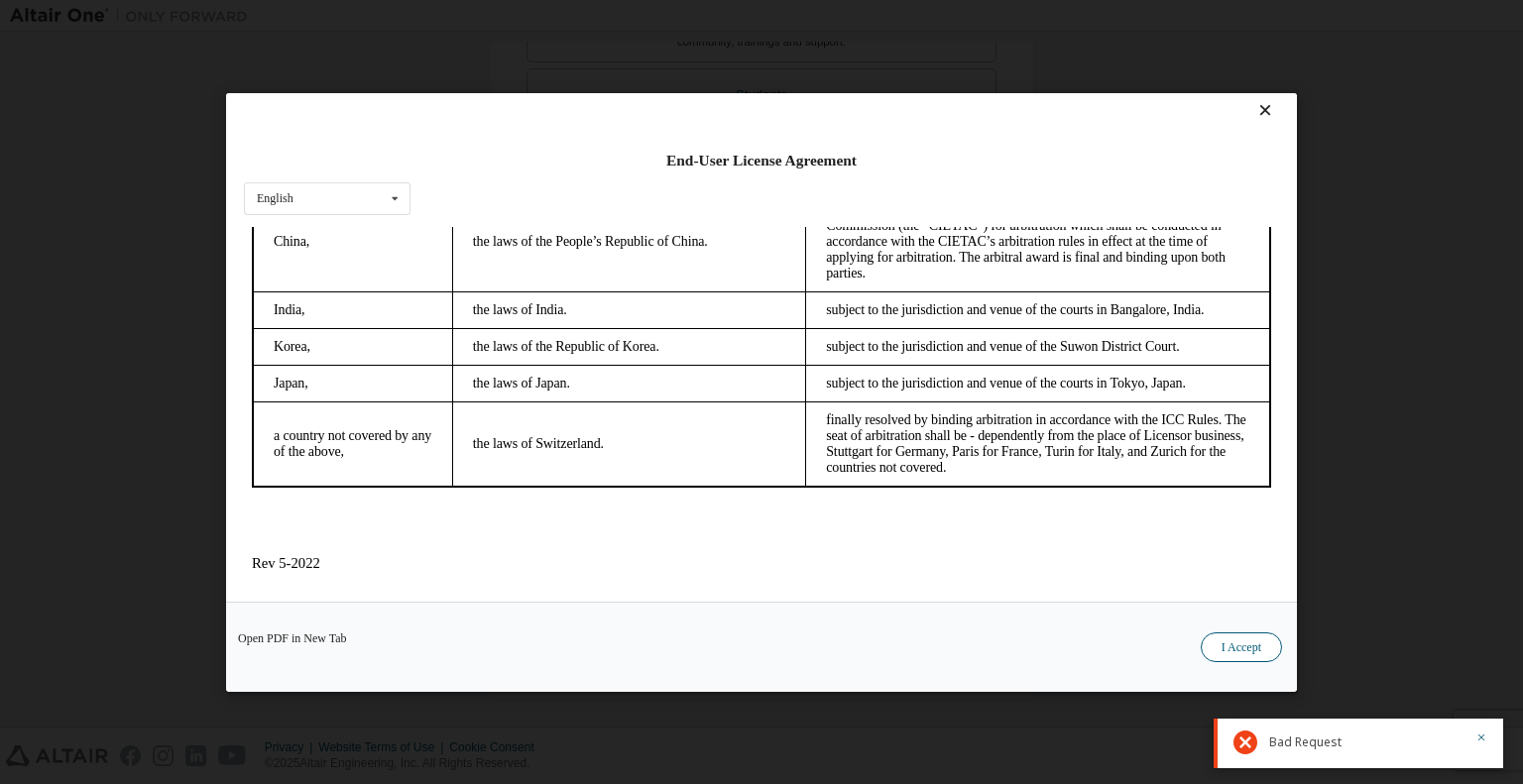 click on "I Accept" at bounding box center (1241, 646) 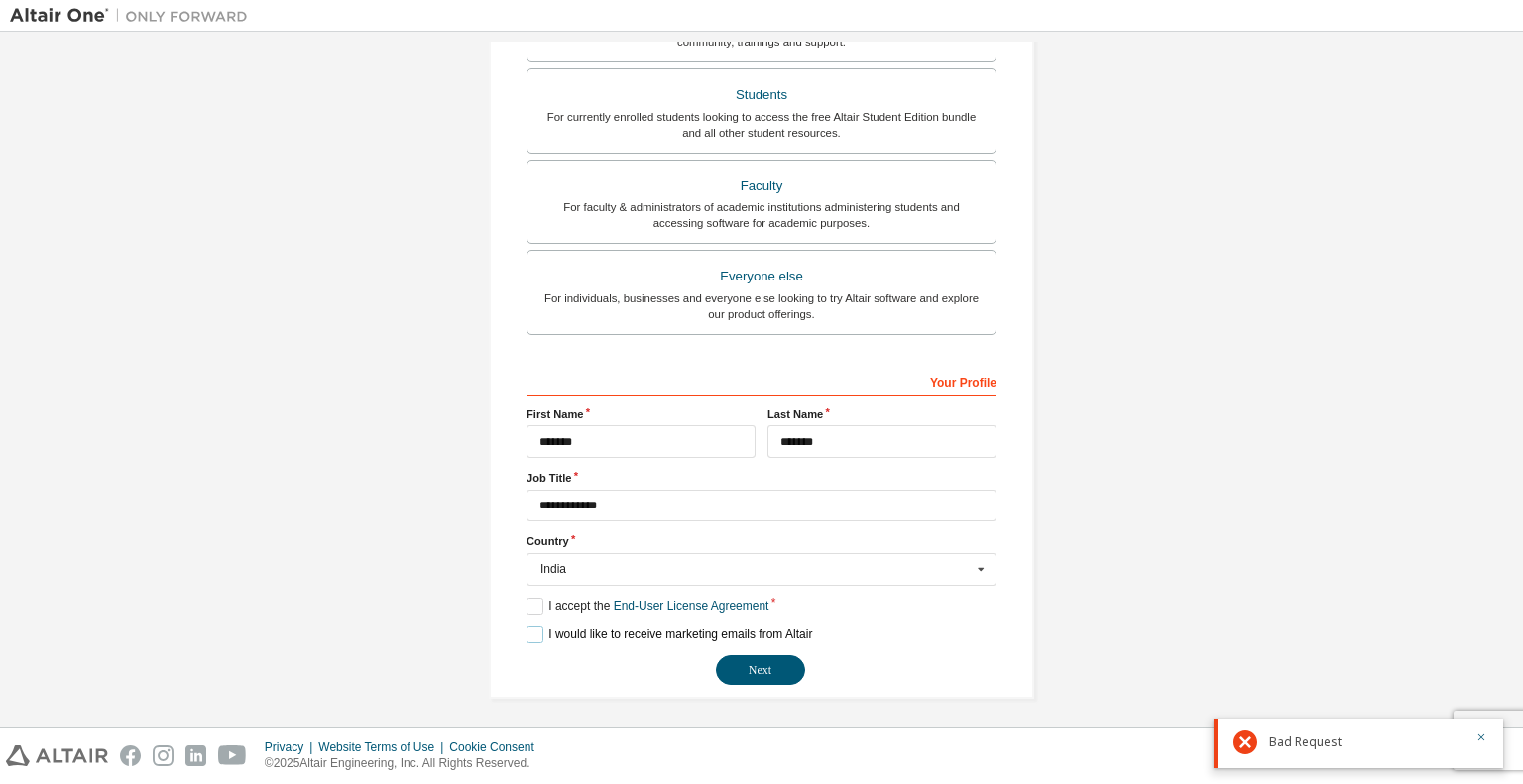click on "I would like to receive marketing emails from Altair" at bounding box center [669, 634] 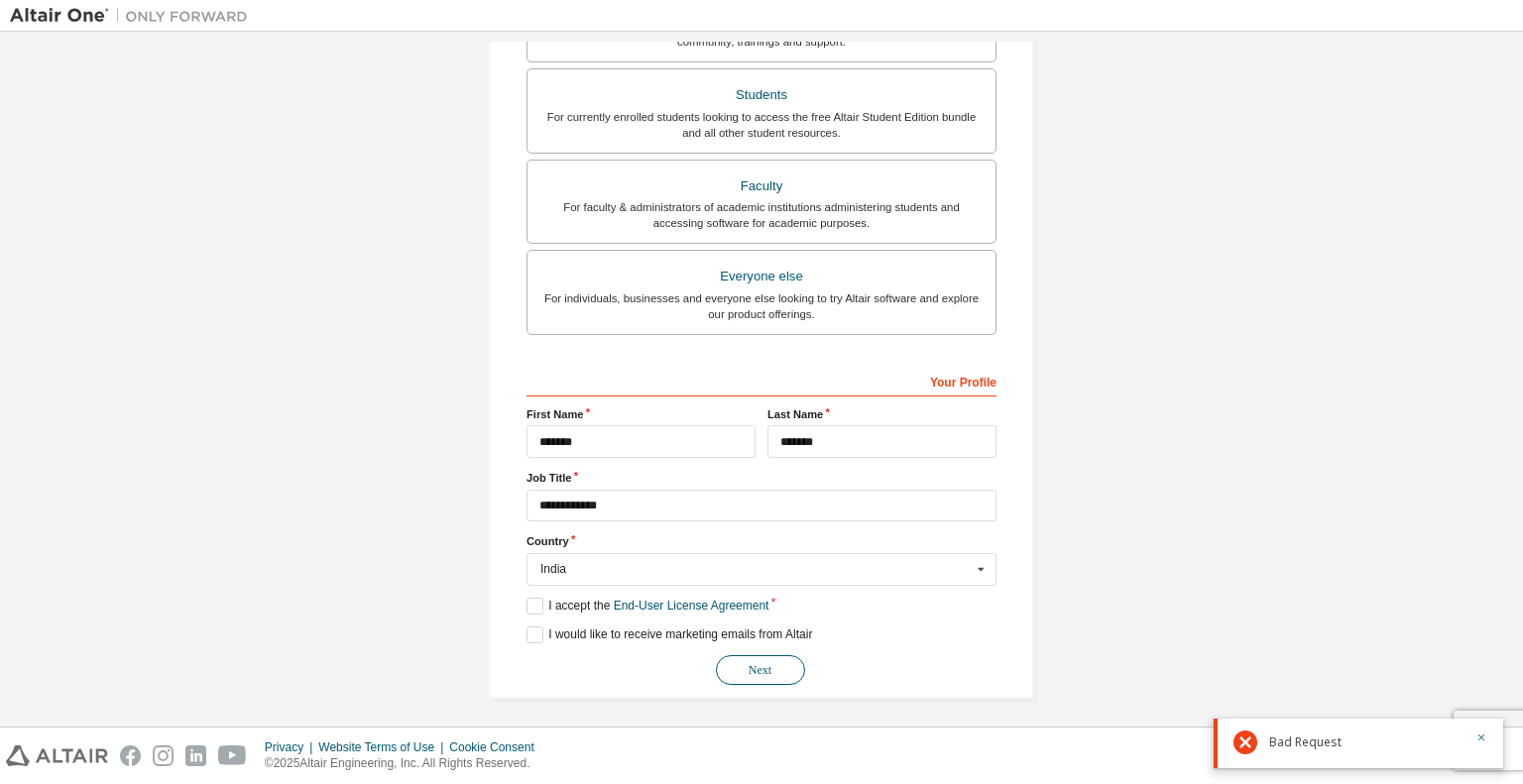 click on "Next" at bounding box center (761, 670) 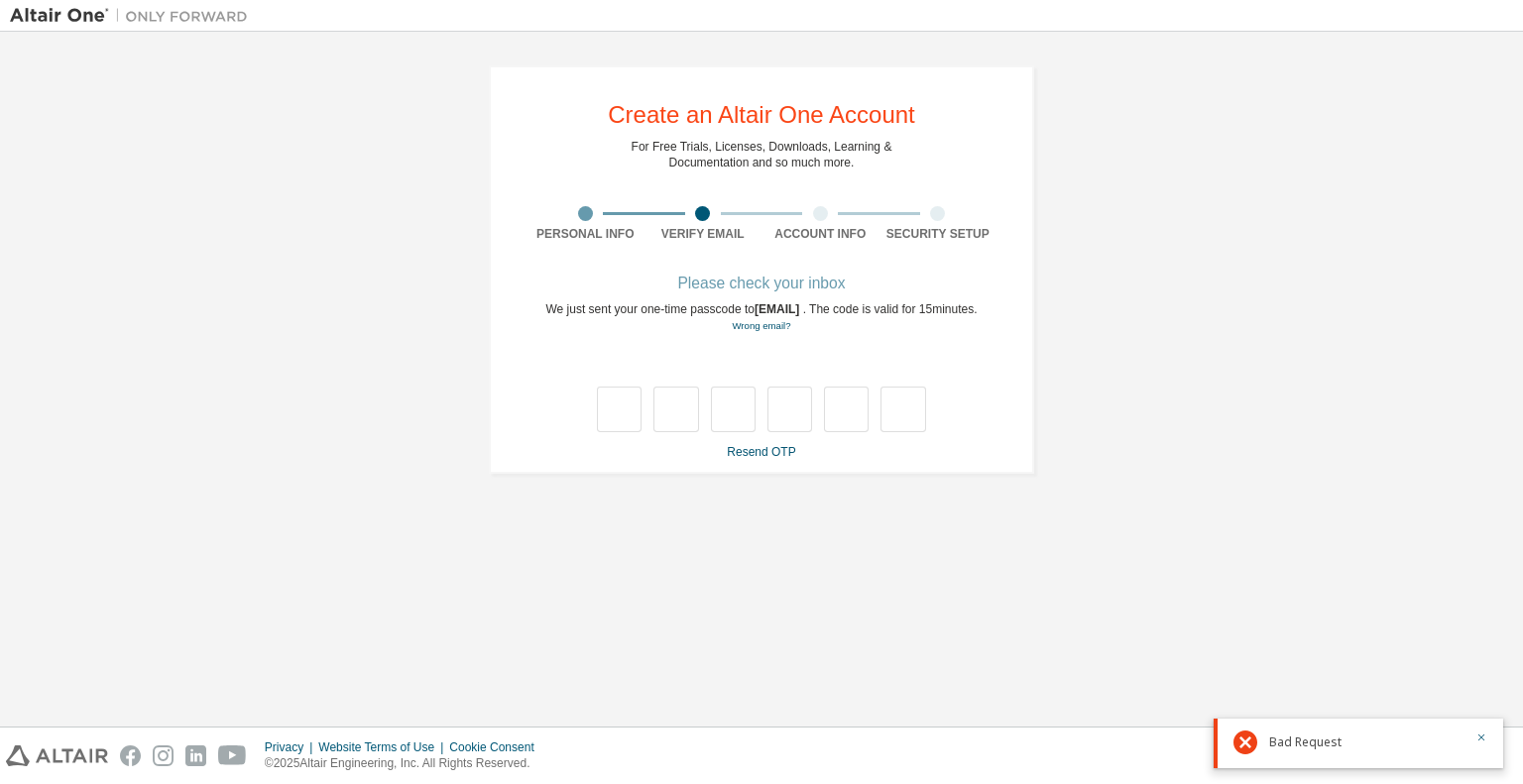scroll, scrollTop: 0, scrollLeft: 0, axis: both 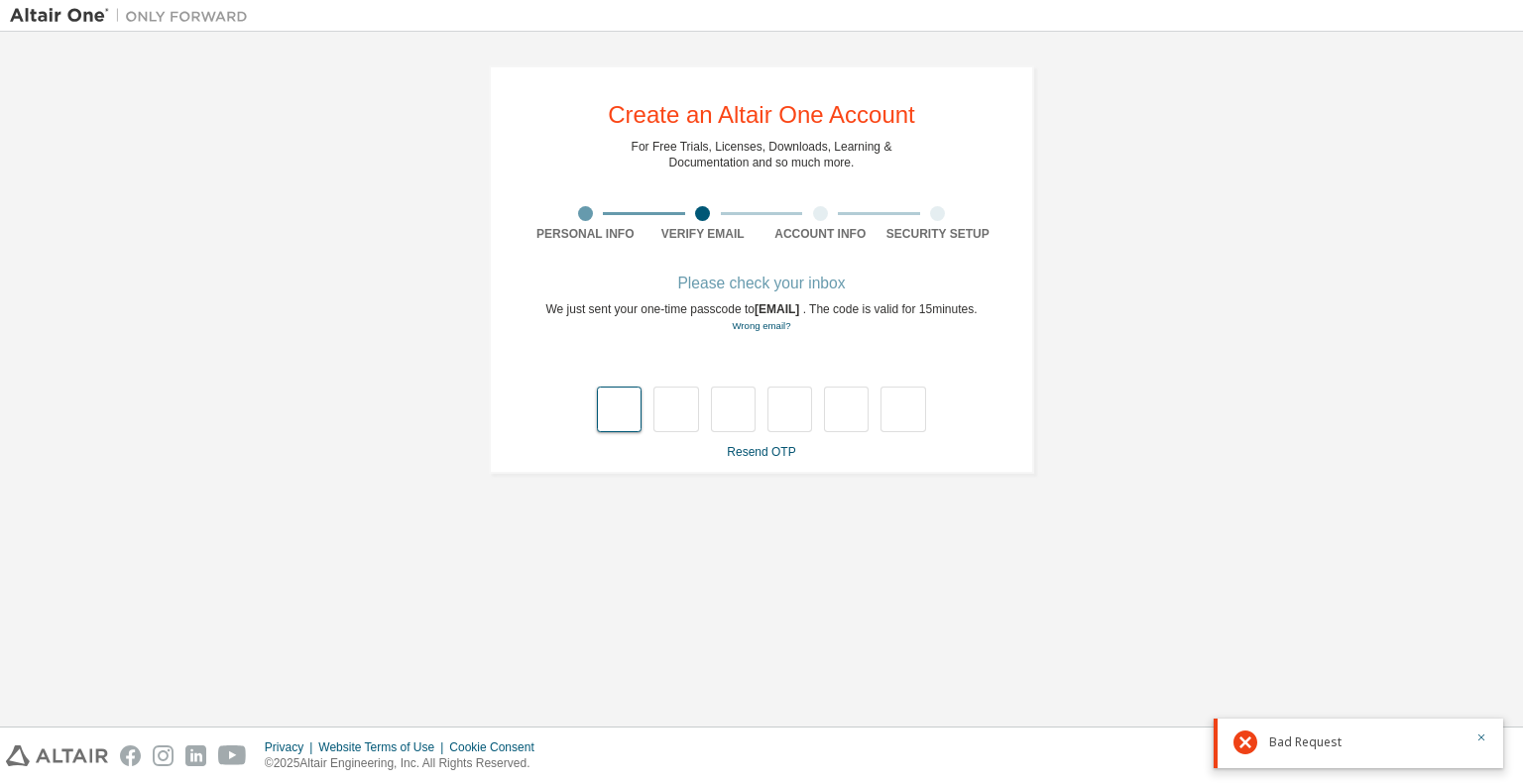 click at bounding box center [619, 409] 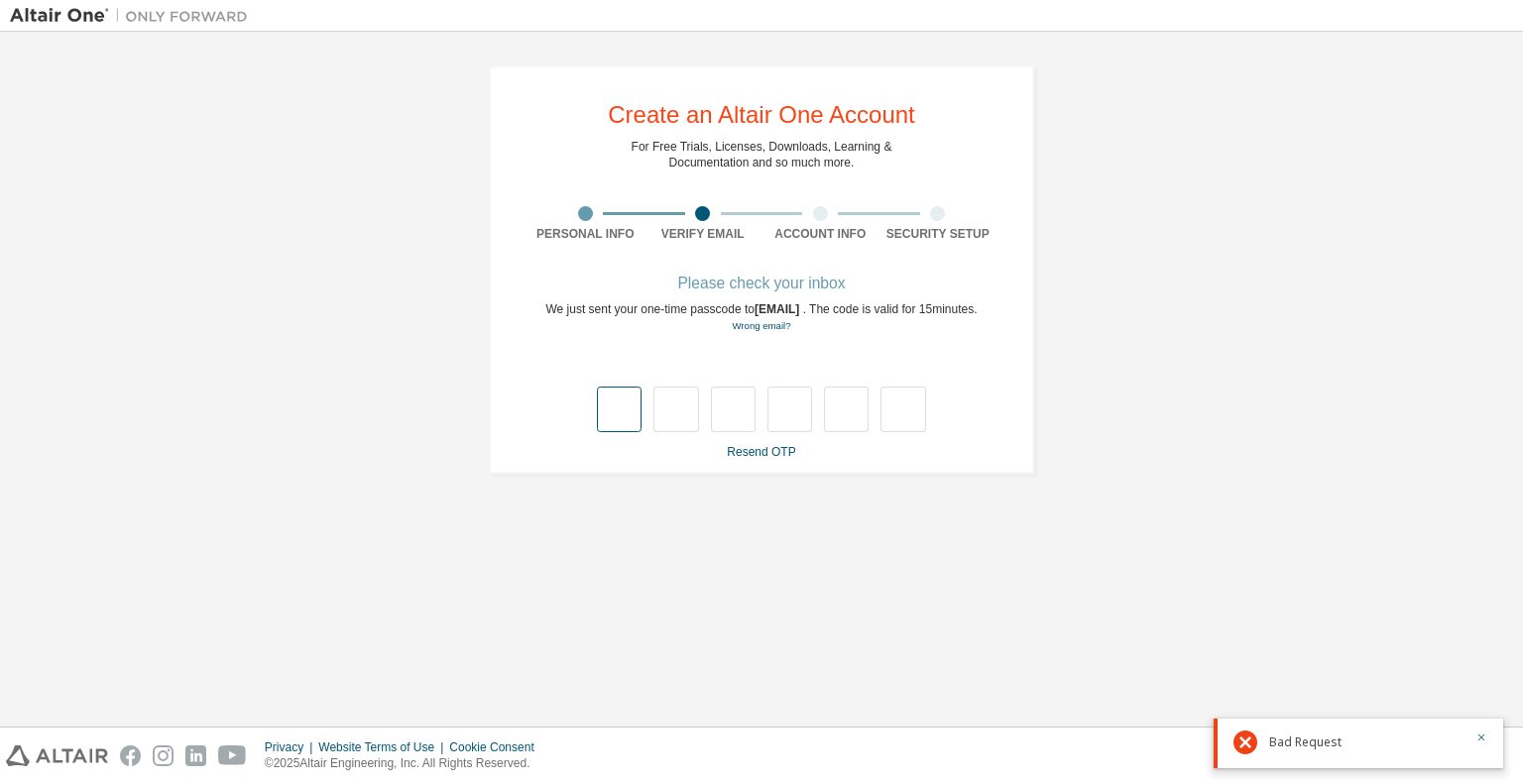 type on "*" 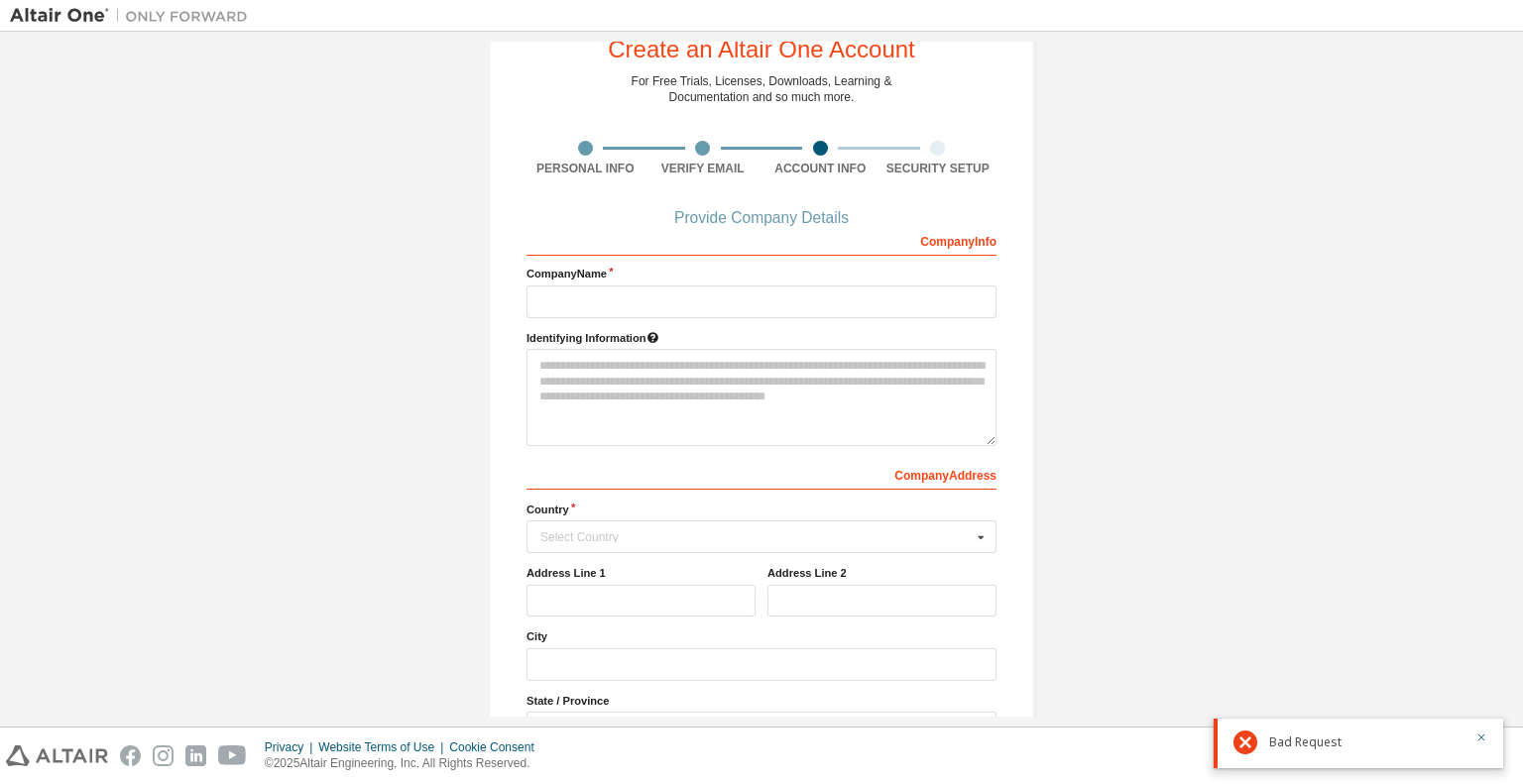 scroll, scrollTop: 99, scrollLeft: 0, axis: vertical 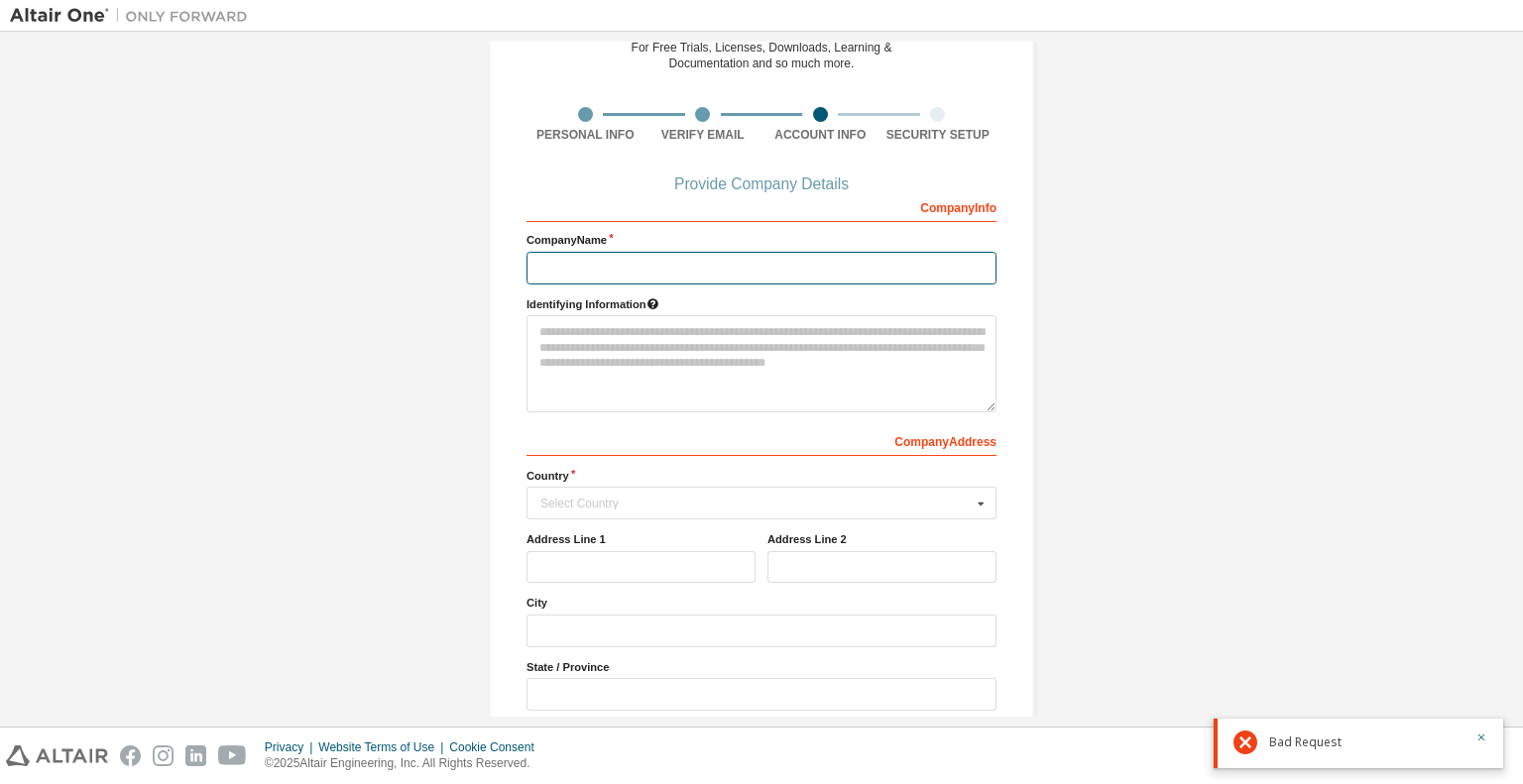 click at bounding box center [762, 268] 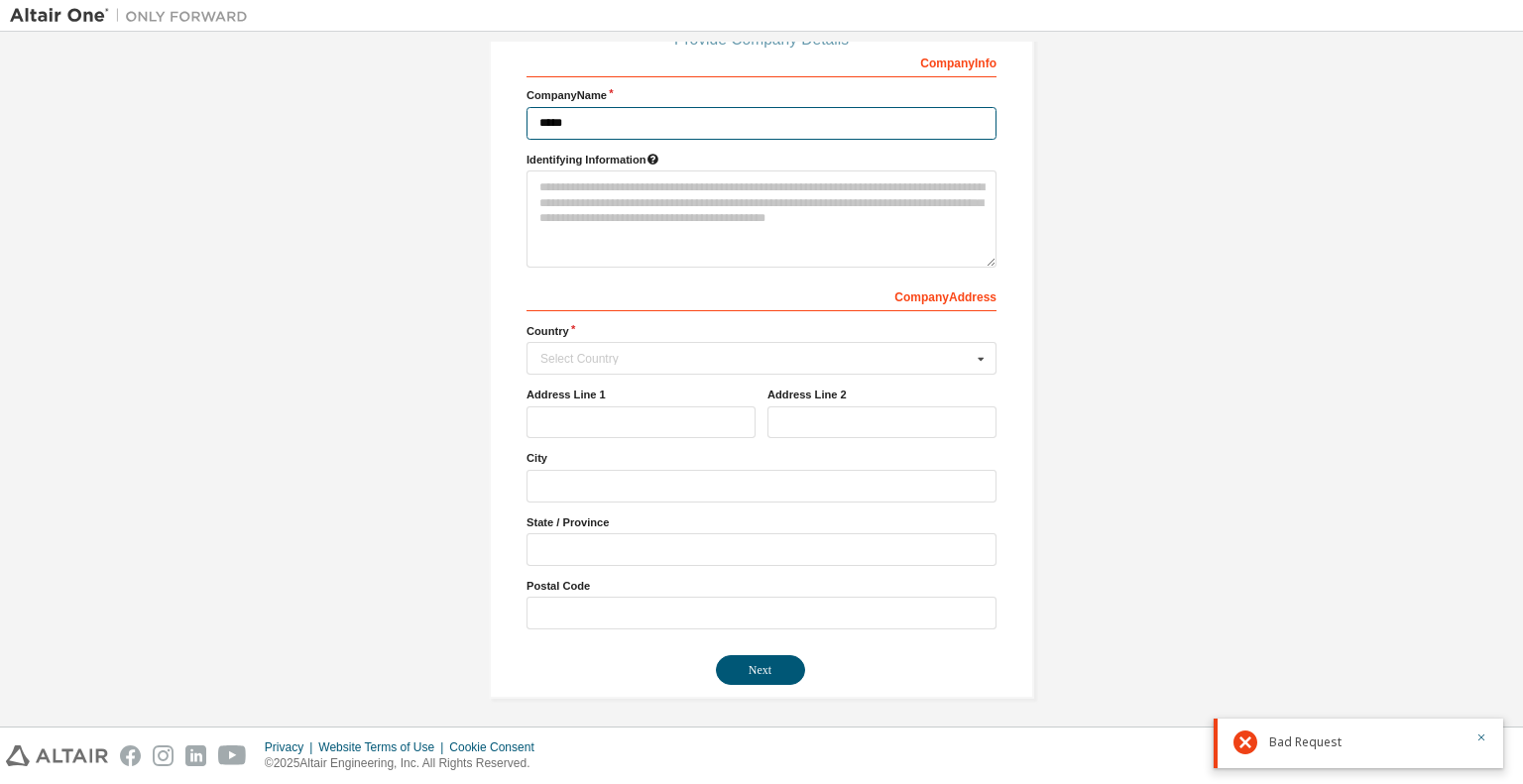 scroll, scrollTop: 245, scrollLeft: 0, axis: vertical 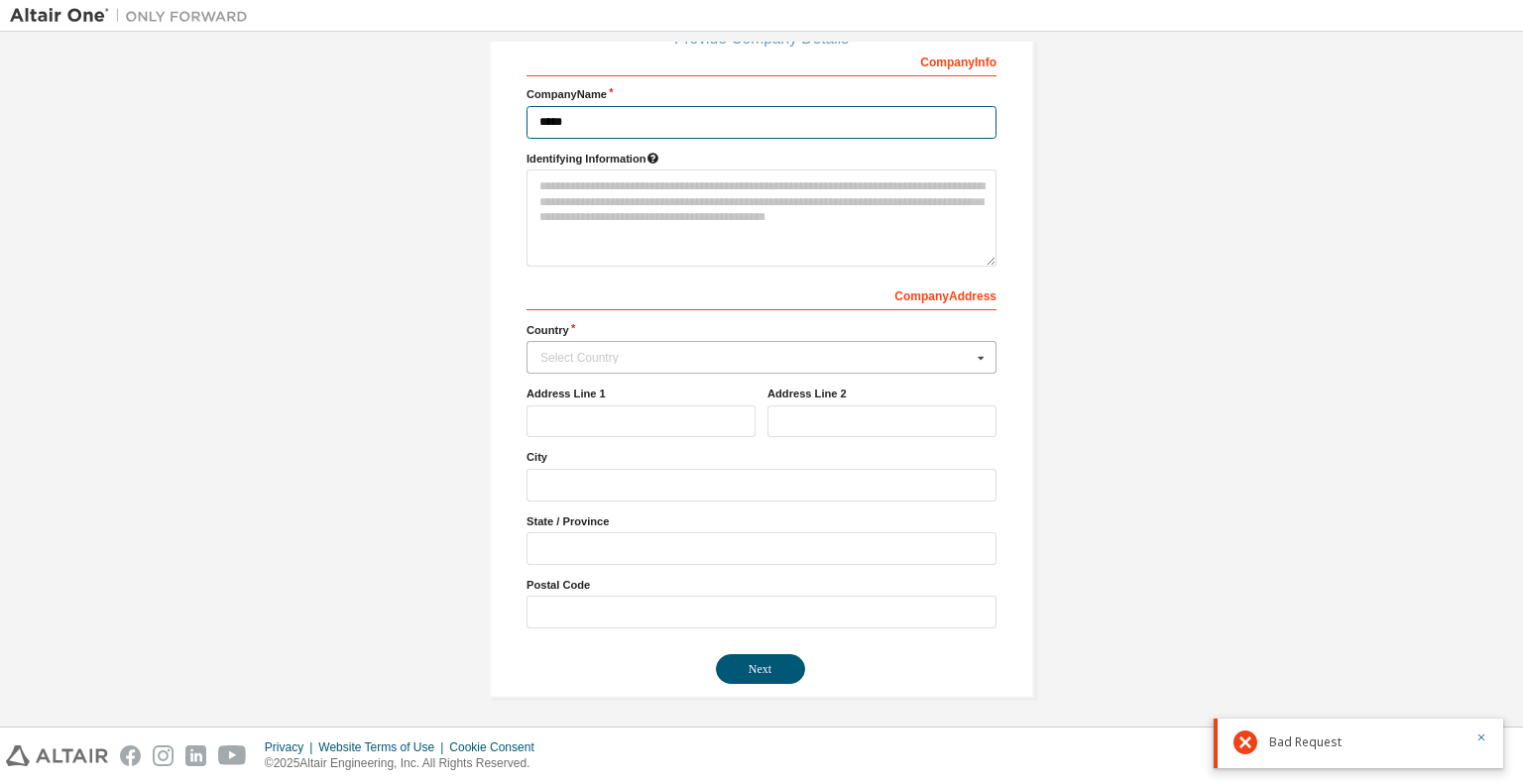 type on "*****" 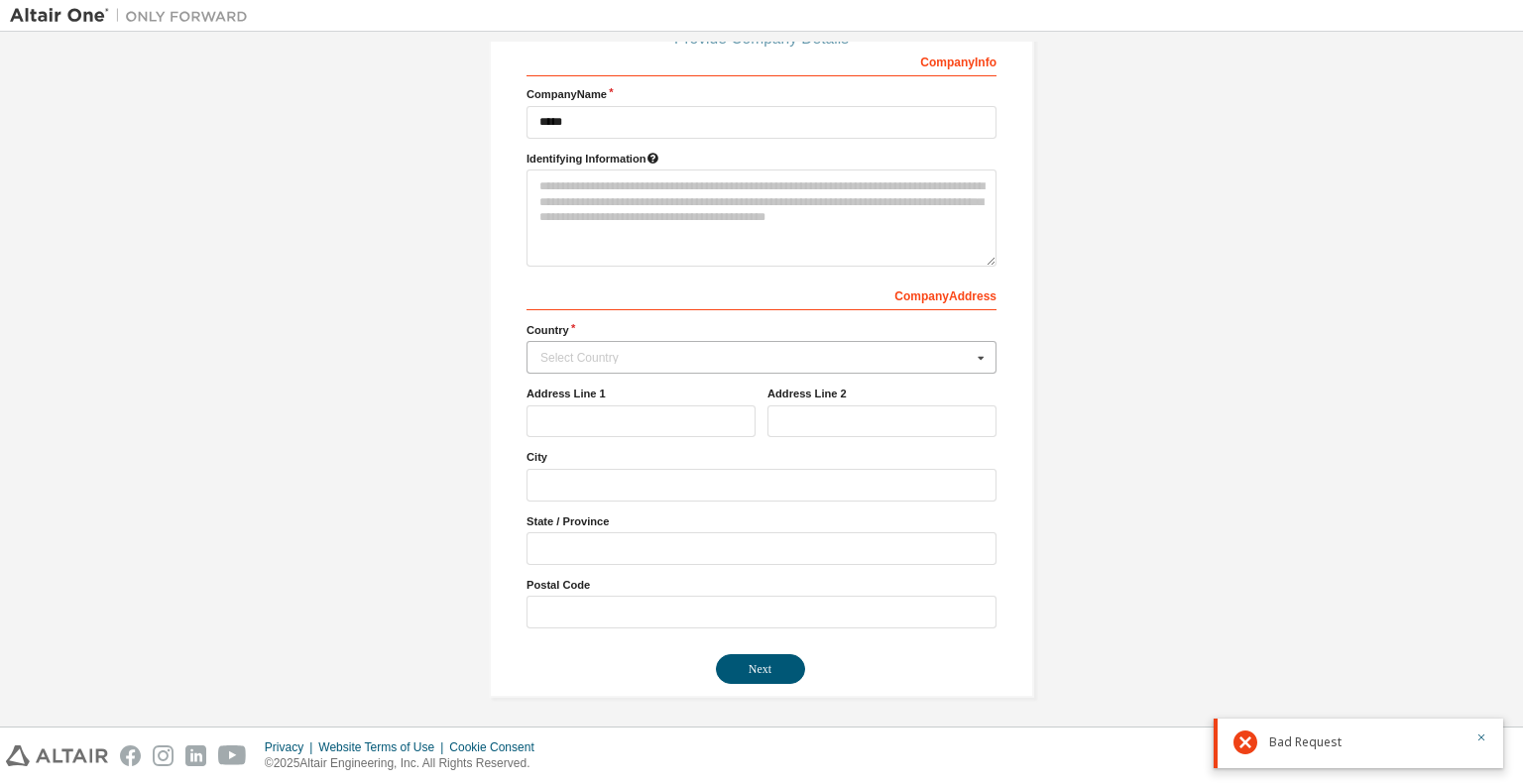 click on "Select Country Afghanistan Åland Islands Albania Algeria American Samoa Andorra Angola Anguilla Antarctica Antigua and Barbuda Argentina Armenia Aruba Australia Austria Azerbaijan Bahamas Bahrain Bangladesh Barbados Belgium Belize Benin Bermuda Bhutan Bolivia (Plurinational State of) Bonaire, Sint Eustatius and Saba Bosnia and Herzegovina Botswana Bouvet Island Brazil British Indian Ocean Territory Brunei Darussalam Bulgaria Burkina Faso Burundi Cabo Verde Cambodia Cameroon Canada Cayman Islands Central African Republic Chad Chile China Christmas Island Cocos (Keeling) Islands Colombia Comoros Congo Congo (Democratic Republic of the) Cook Islands Costa Rica Côte d'Ivoire Croatia Curaçao Cyprus Czech Republic Denmark Djibouti Dominica Dominican Republic Ecuador Egypt El Salvador Equatorial Guinea Eritrea Estonia Ethiopia Falkland Islands (Malvinas) Faroe Islands Fiji Finland France French Guiana French Polynesia French Southern Territories Gabon Gambia Georgia Germany Ghana Gibraltar Greece Greenland Guam" at bounding box center [762, 357] 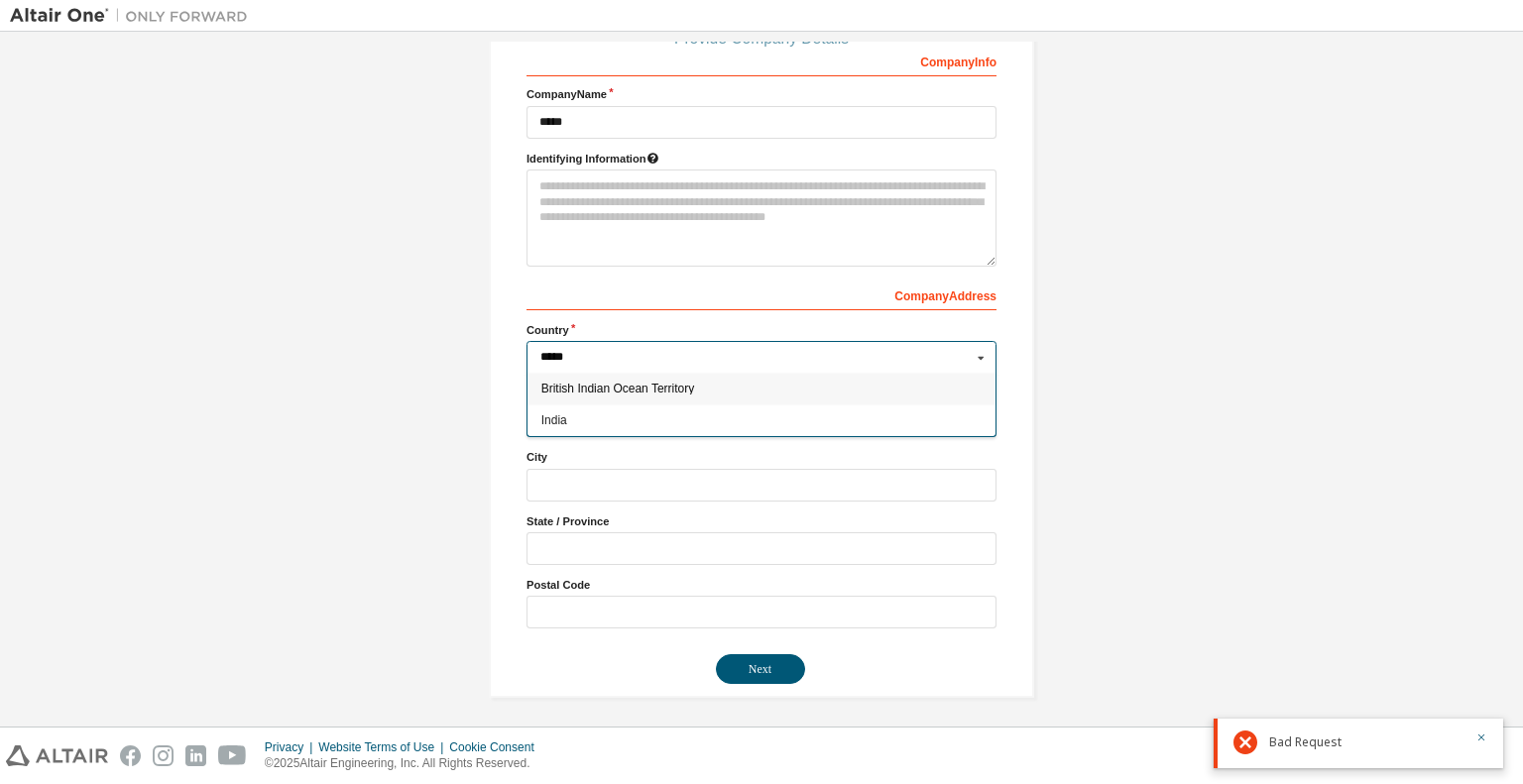 click on "*****" at bounding box center [762, 357] 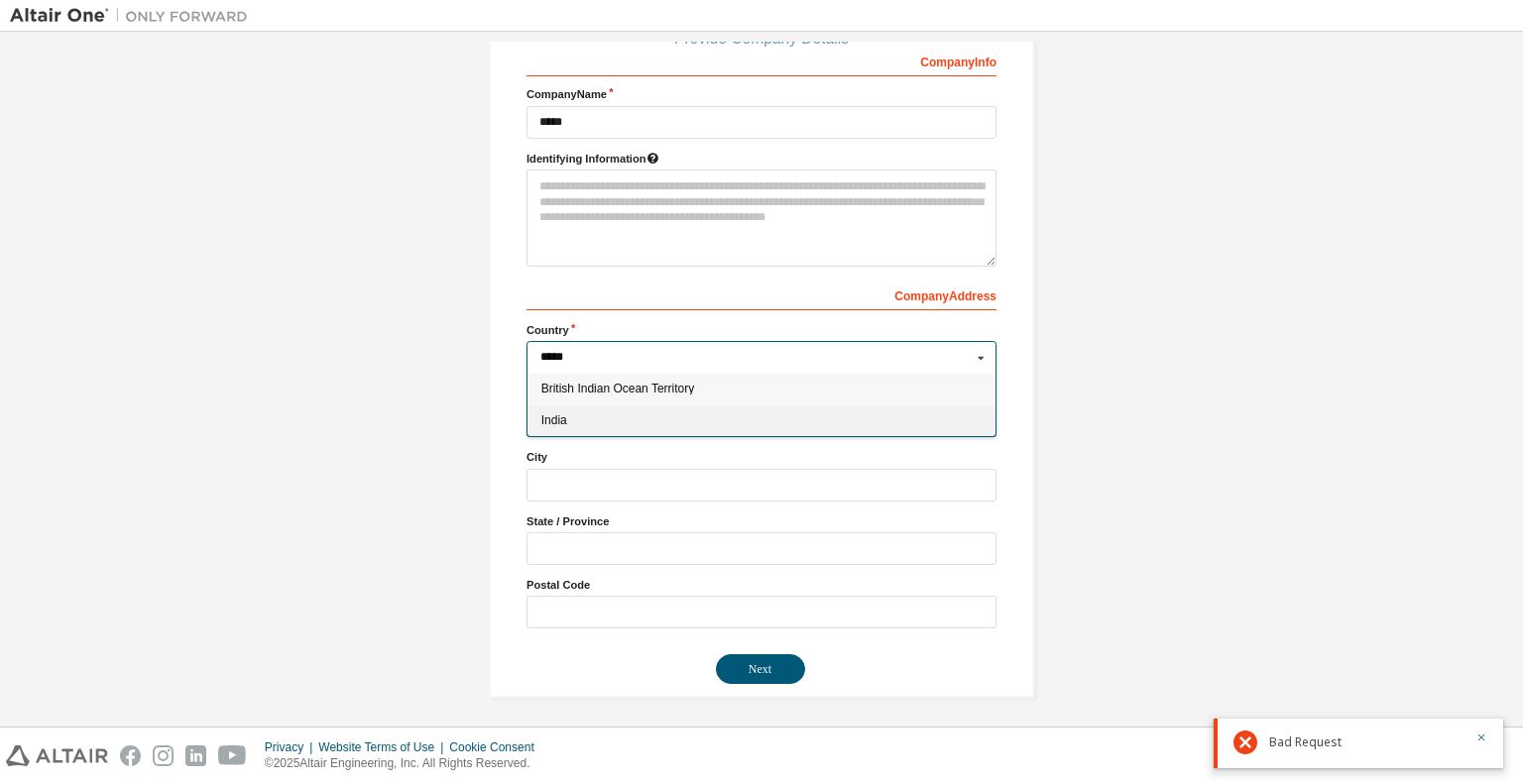 type on "*****" 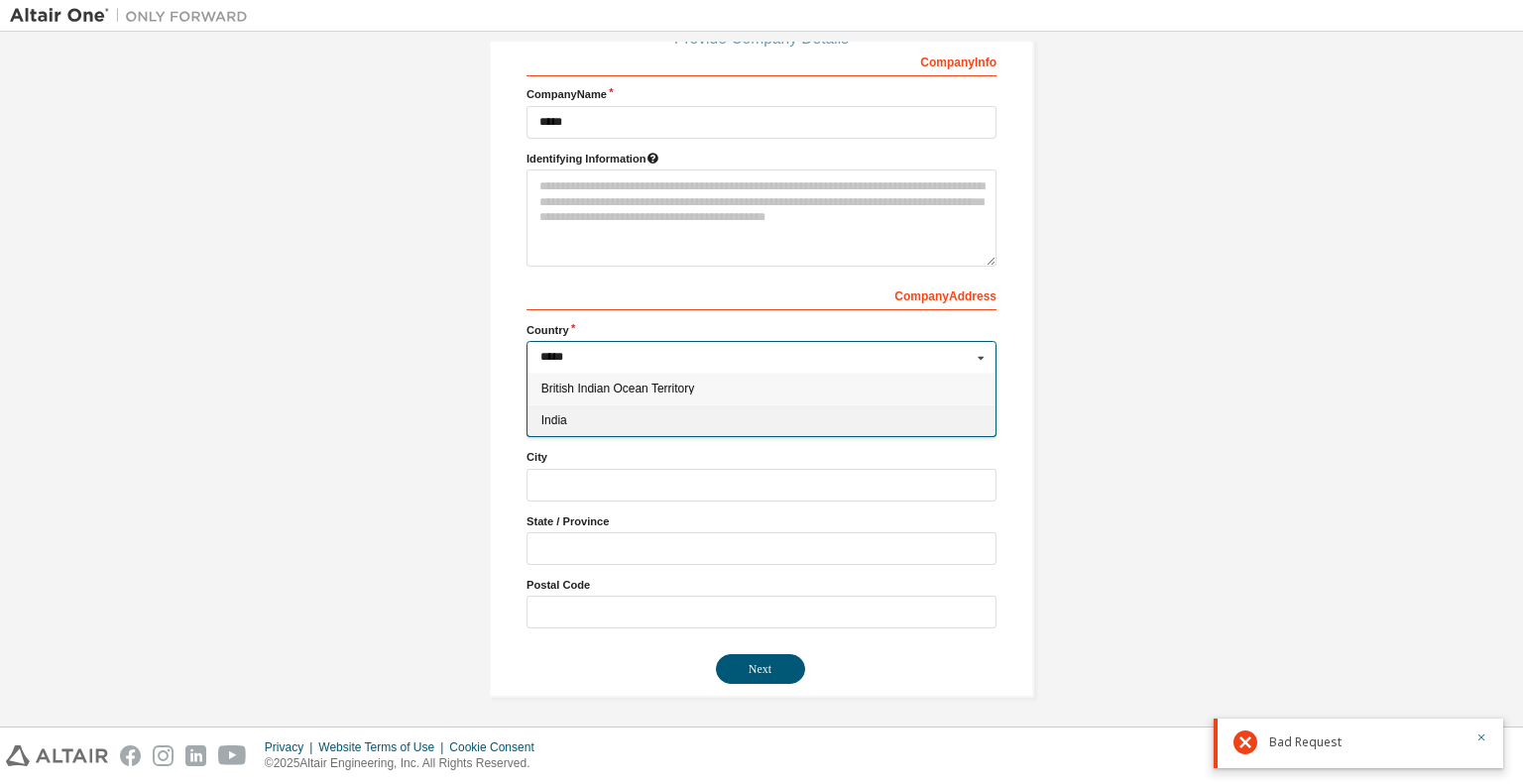click on "India" at bounding box center [762, 420] 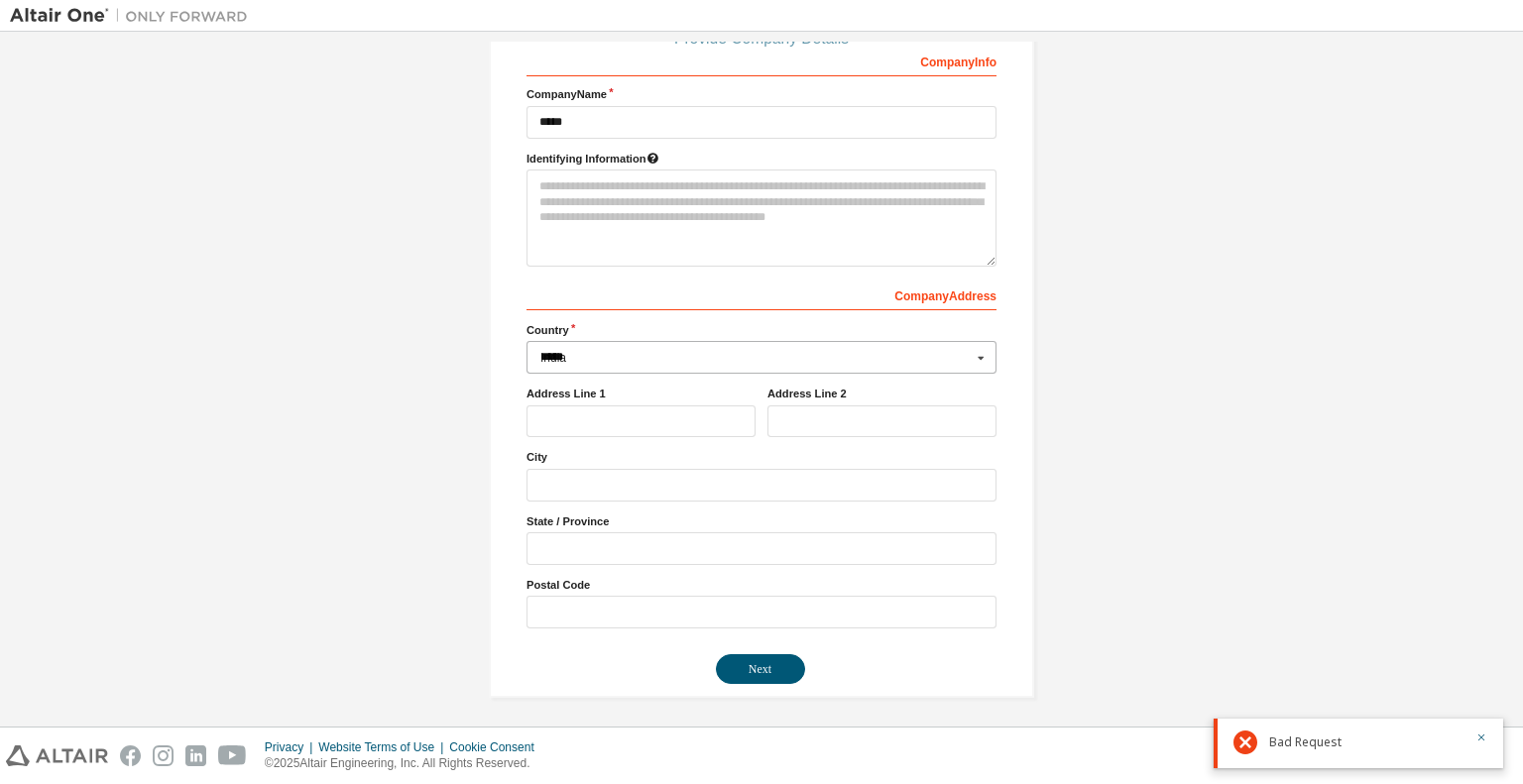 type on "***" 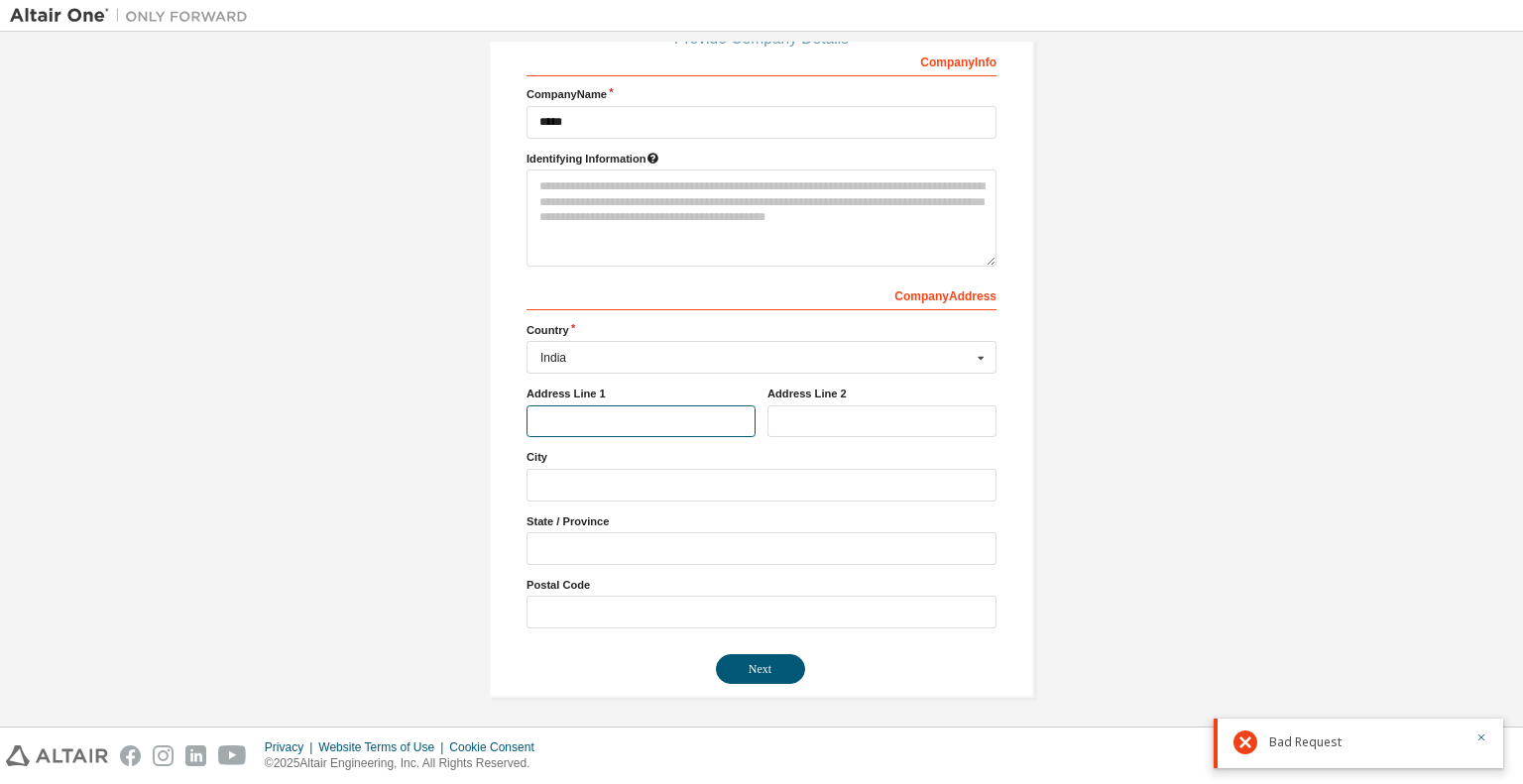 click at bounding box center [641, 421] 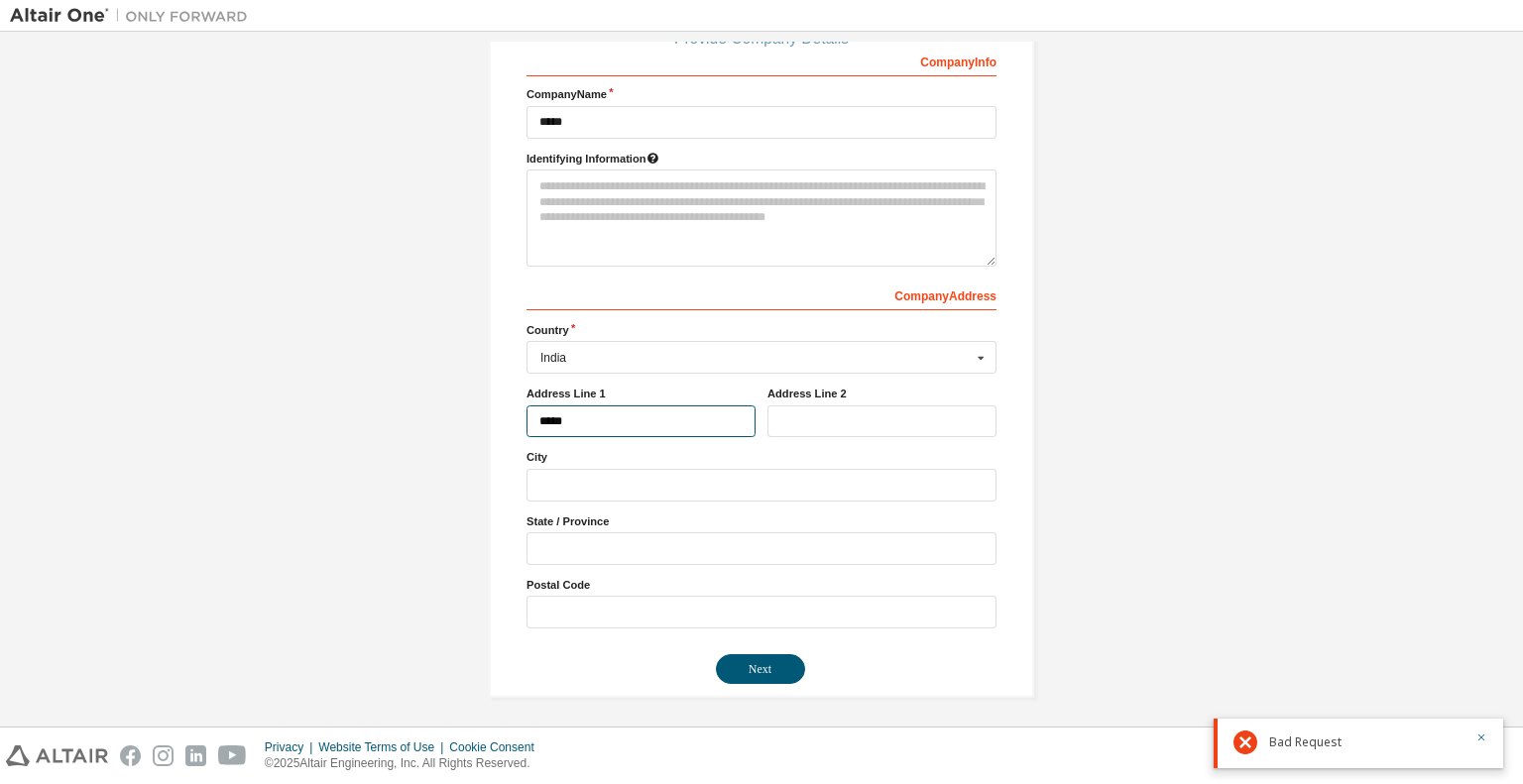 type on "******" 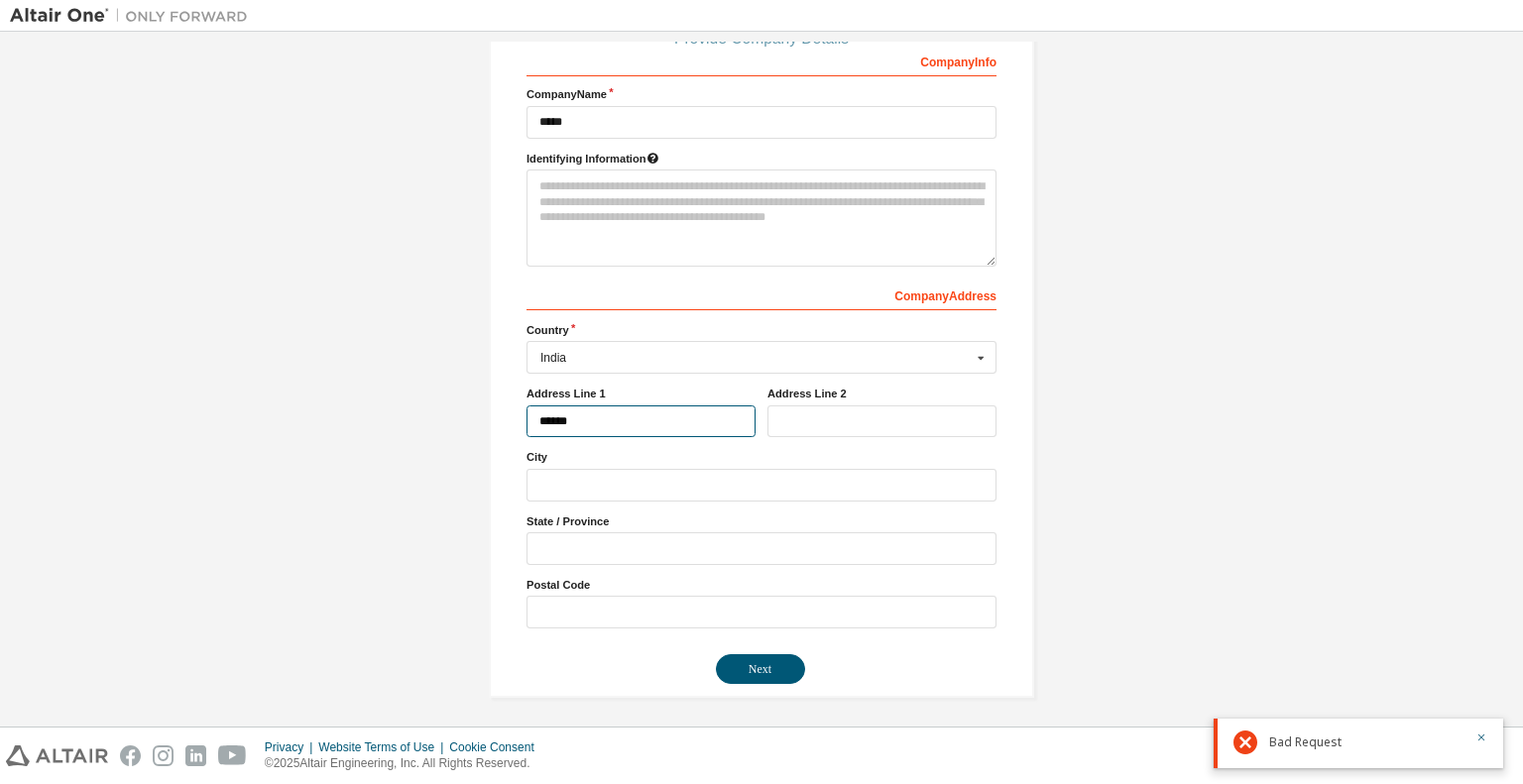 drag, startPoint x: 588, startPoint y: 419, endPoint x: 428, endPoint y: 419, distance: 160 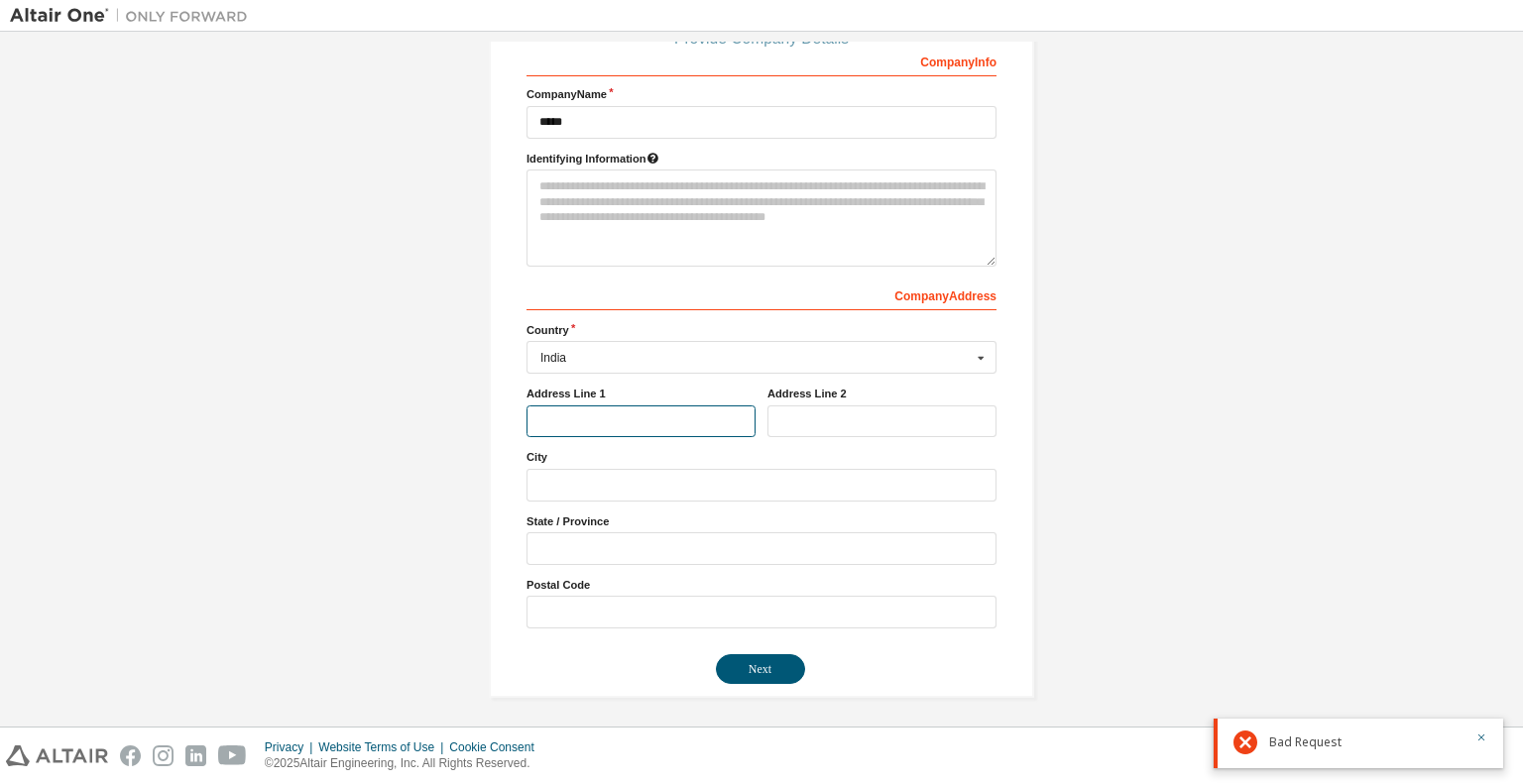 click at bounding box center (641, 421) 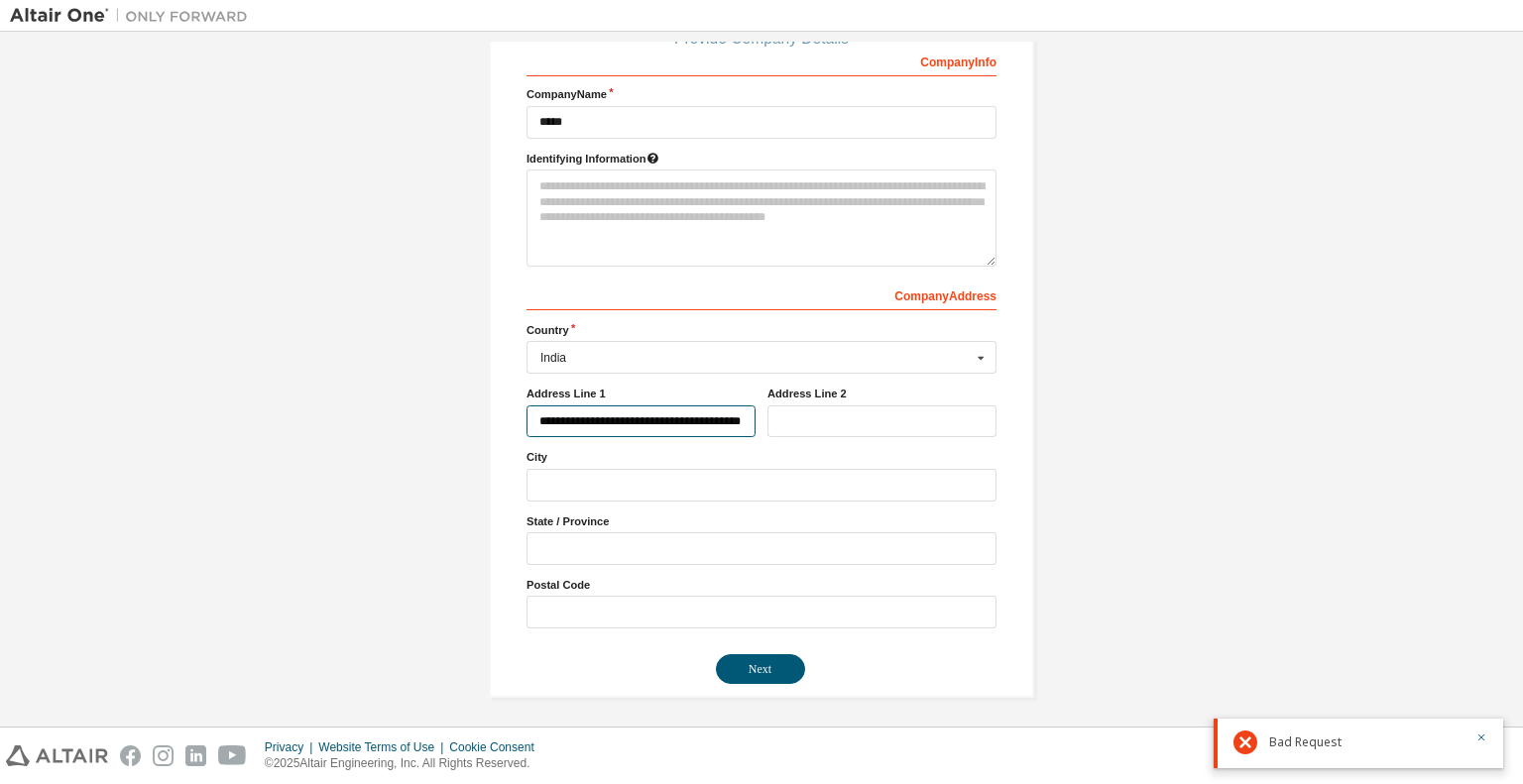 scroll, scrollTop: 0, scrollLeft: 23, axis: horizontal 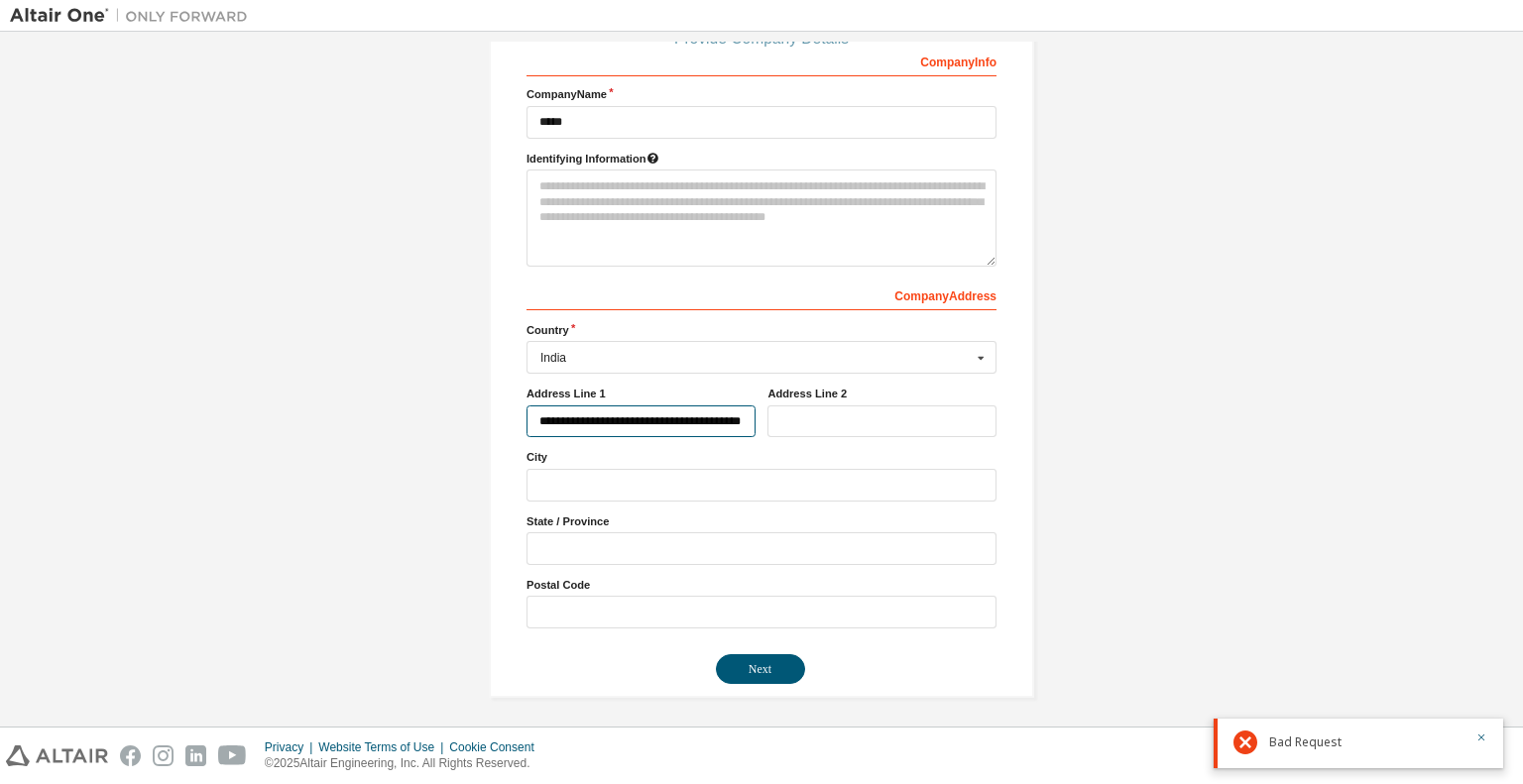 type on "**********" 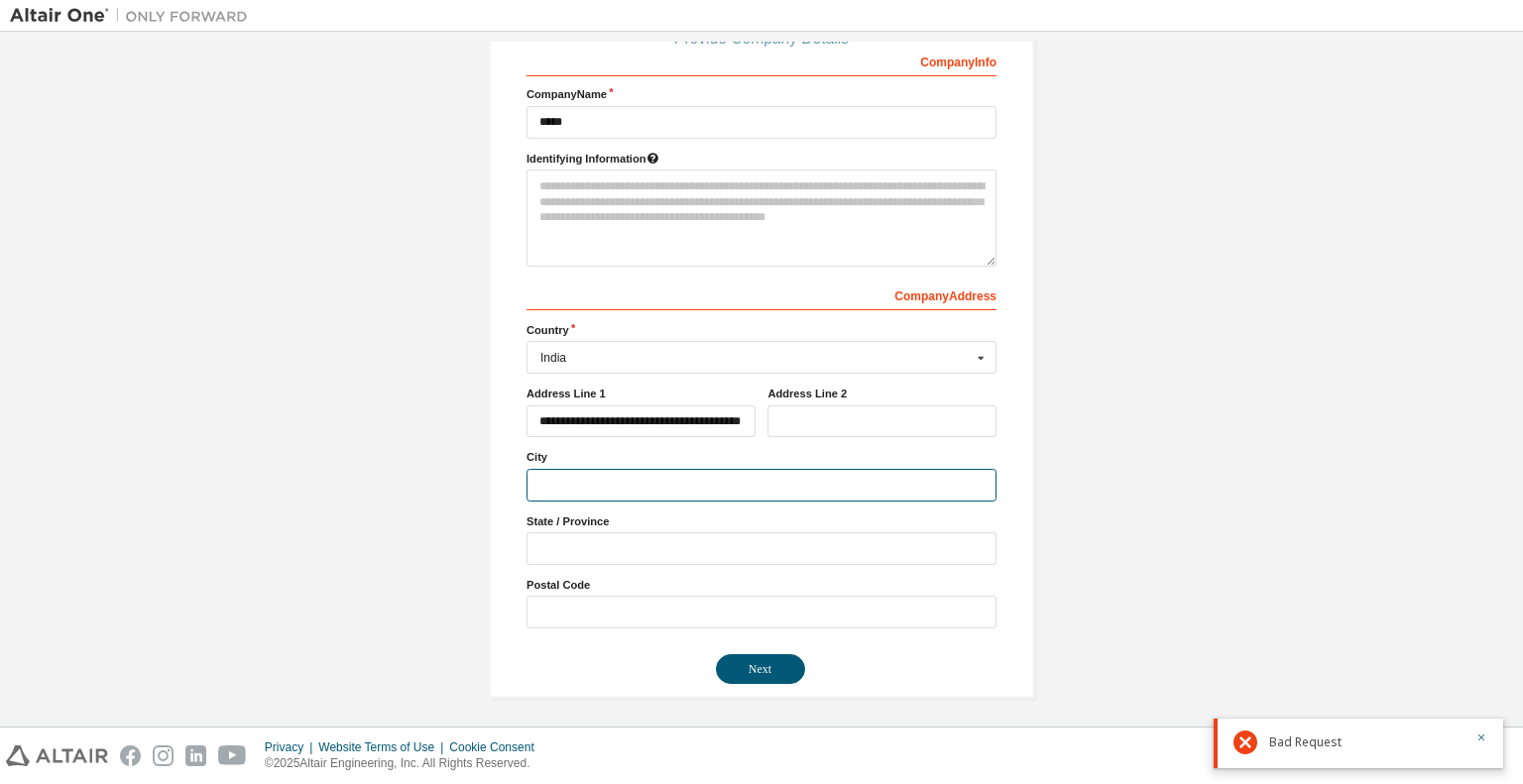 click at bounding box center [762, 485] 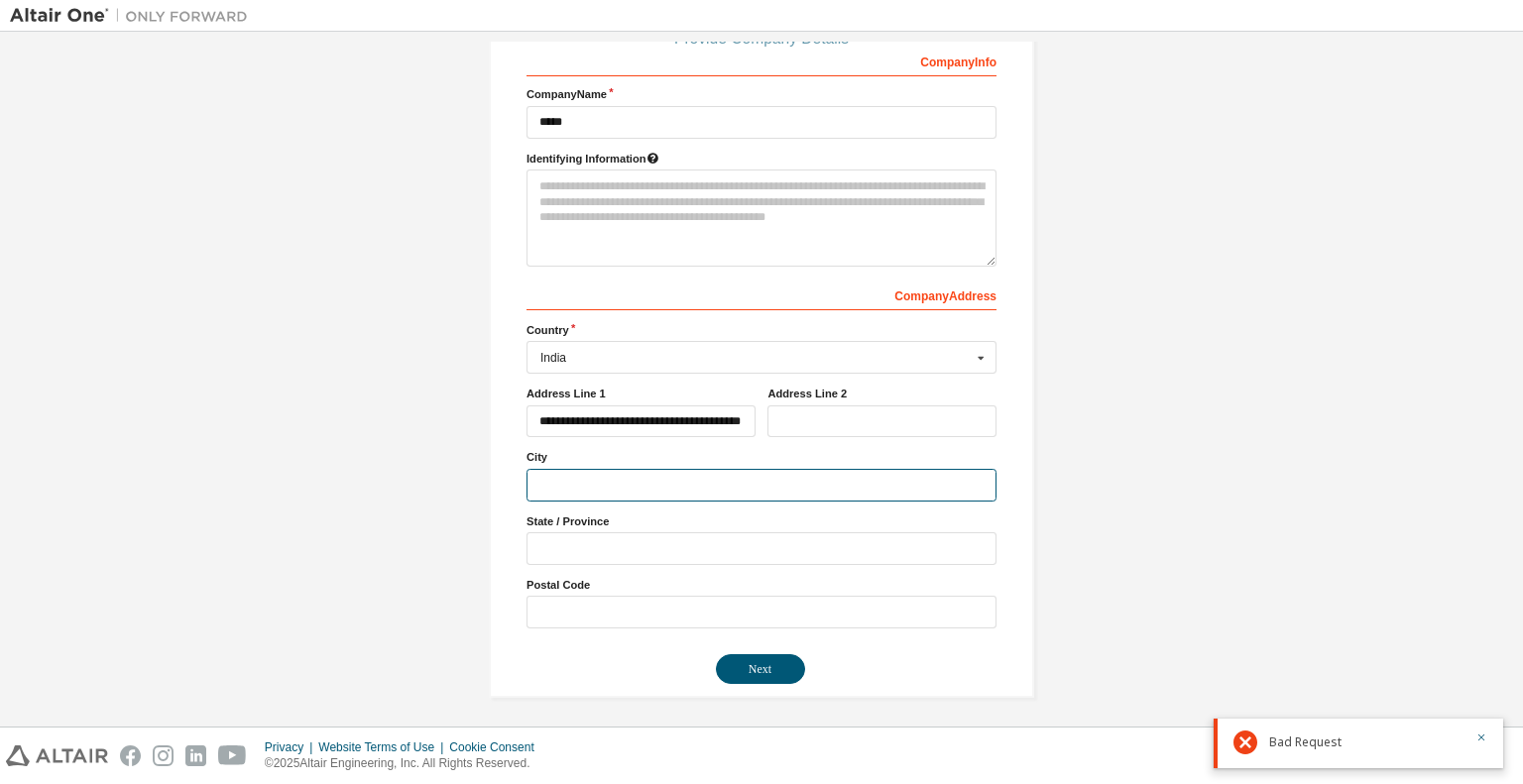 click at bounding box center [762, 485] 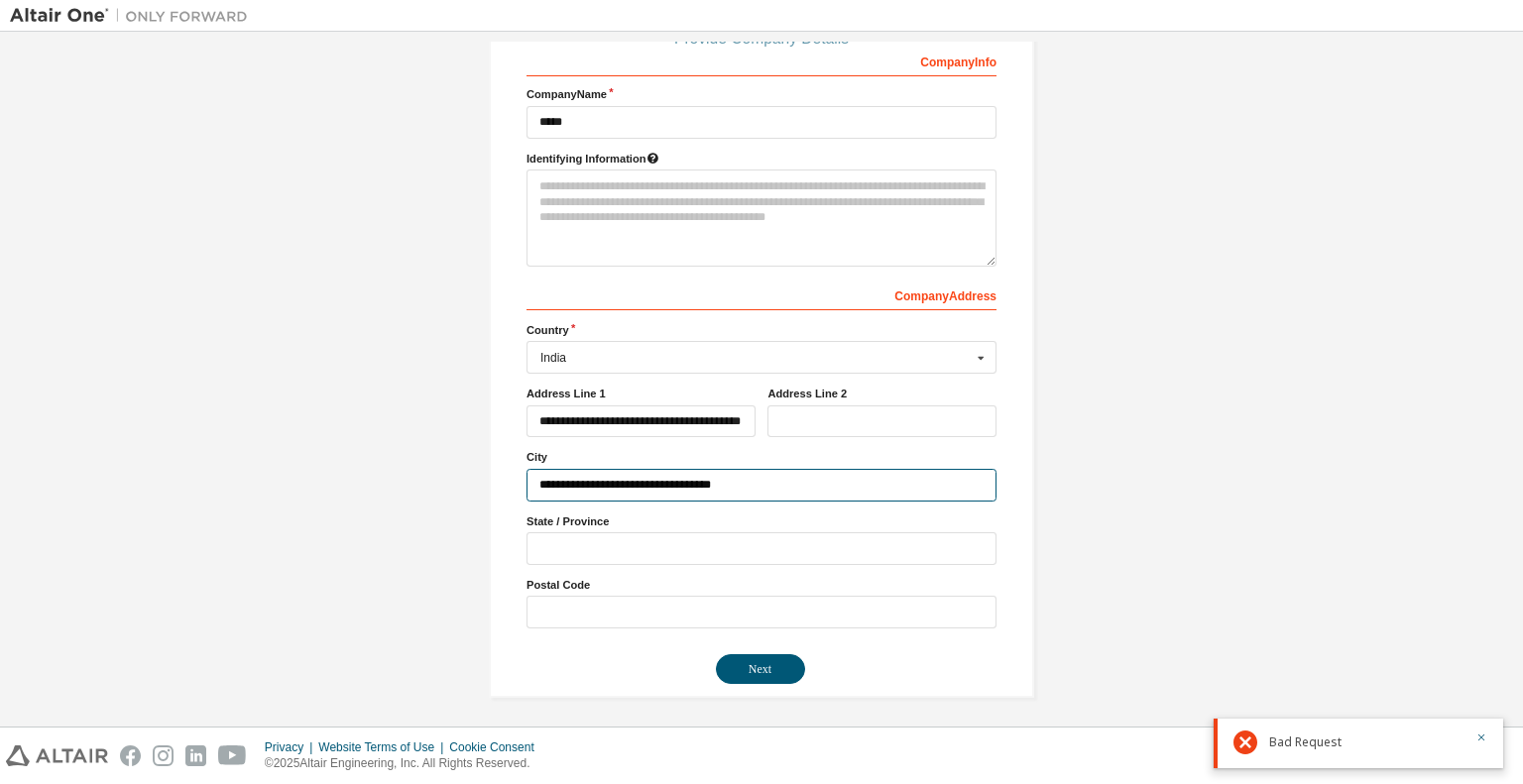 drag, startPoint x: 727, startPoint y: 483, endPoint x: 688, endPoint y: 486, distance: 39.115214 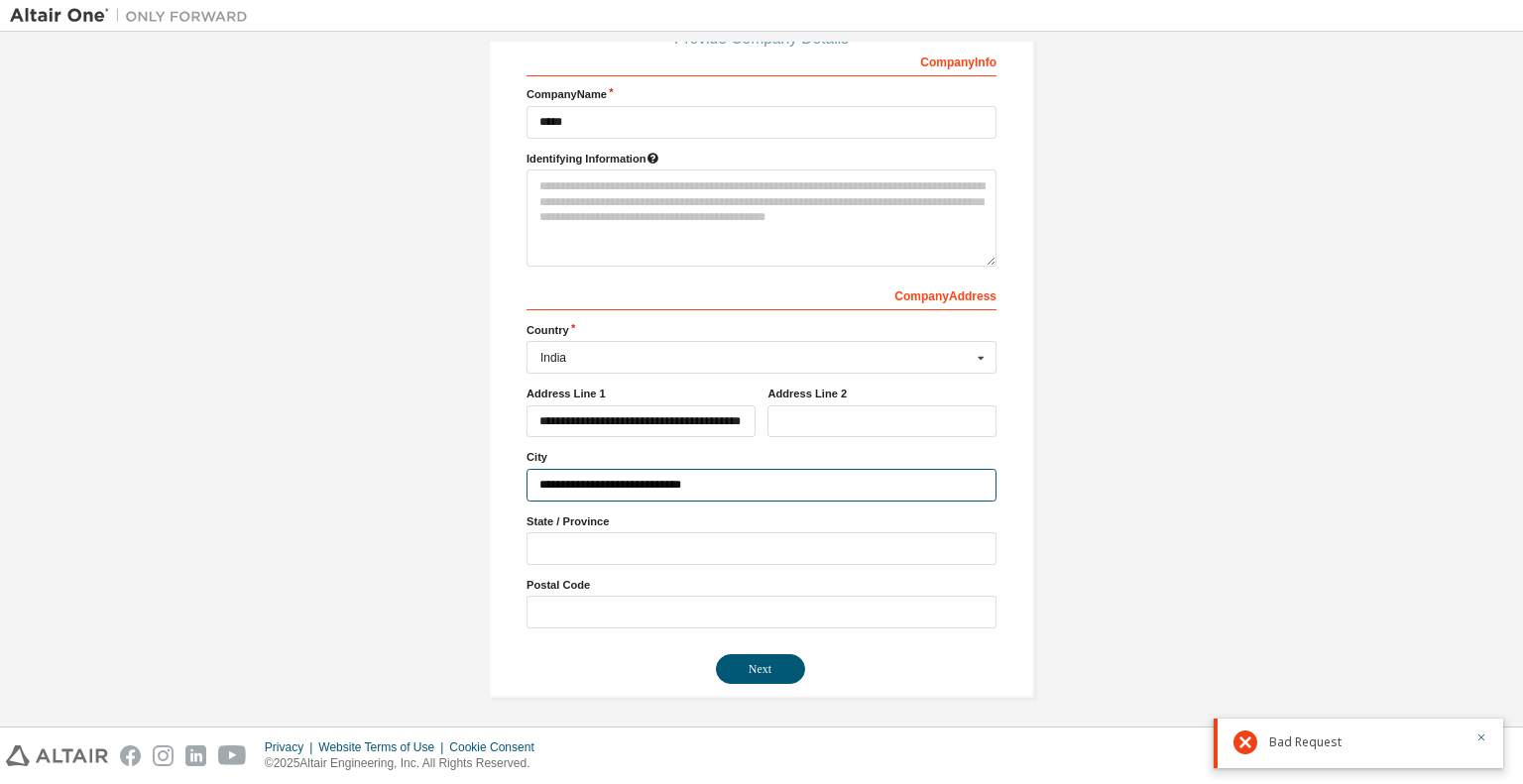 type on "**********" 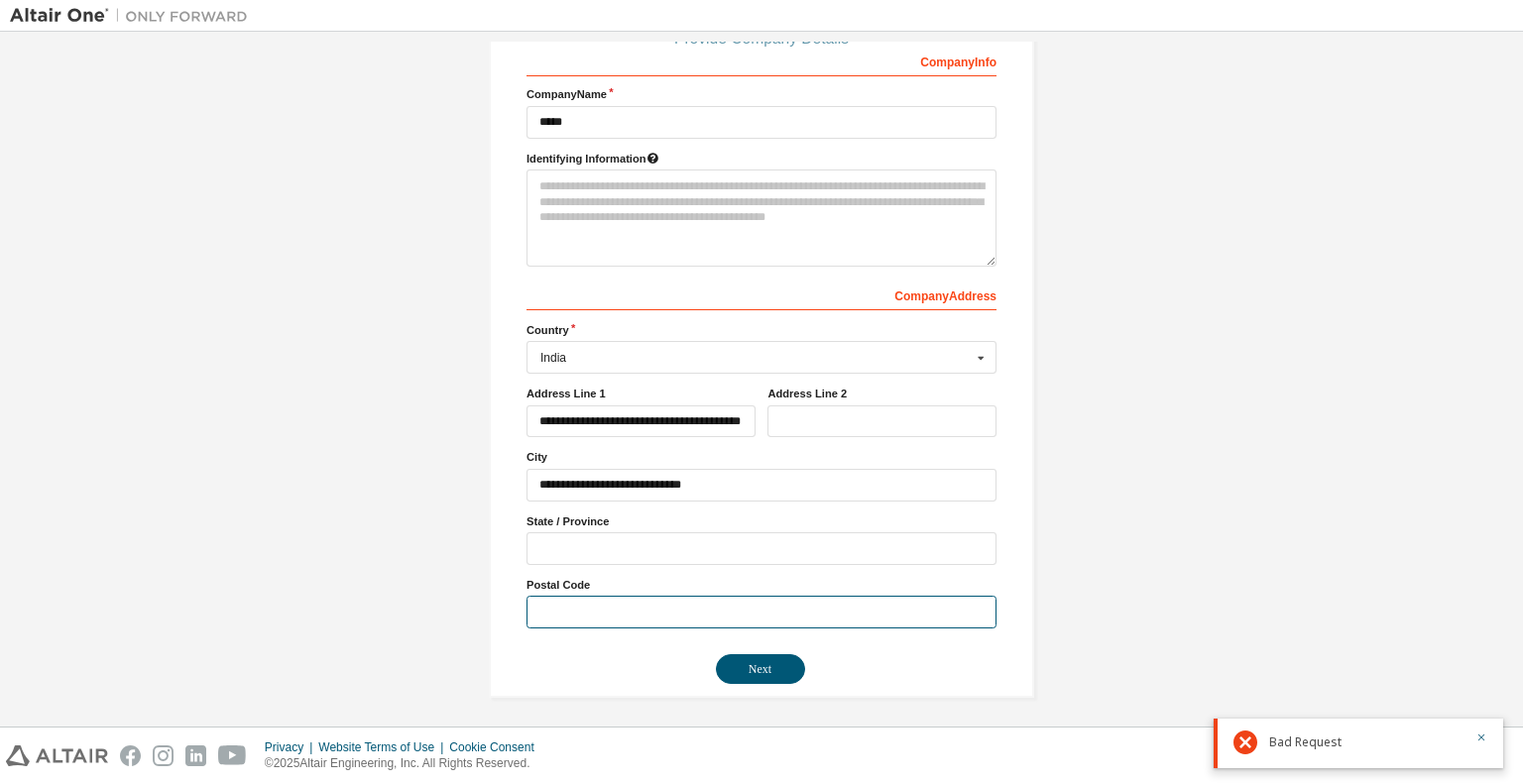 click at bounding box center [762, 612] 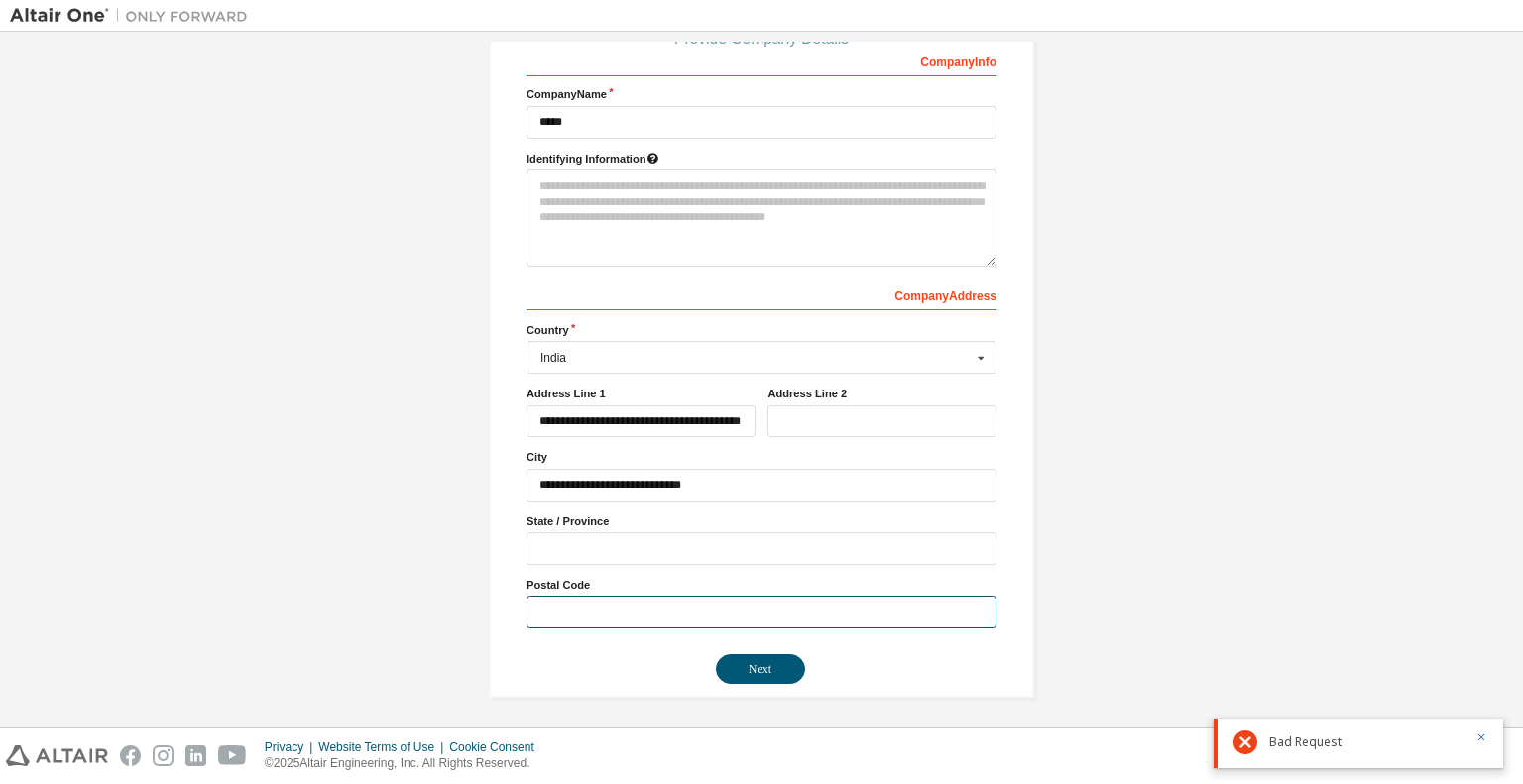 paste on "******" 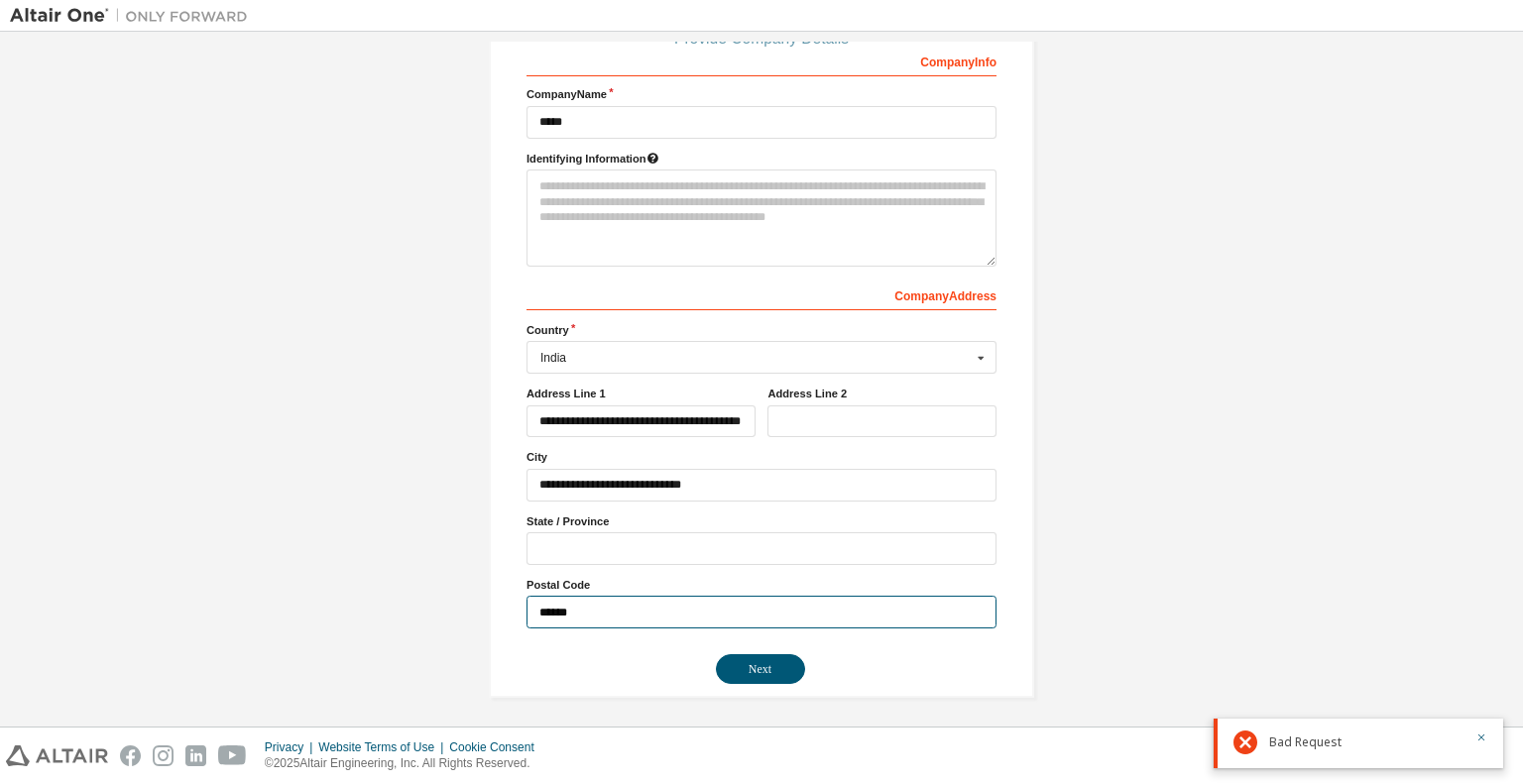 type on "******" 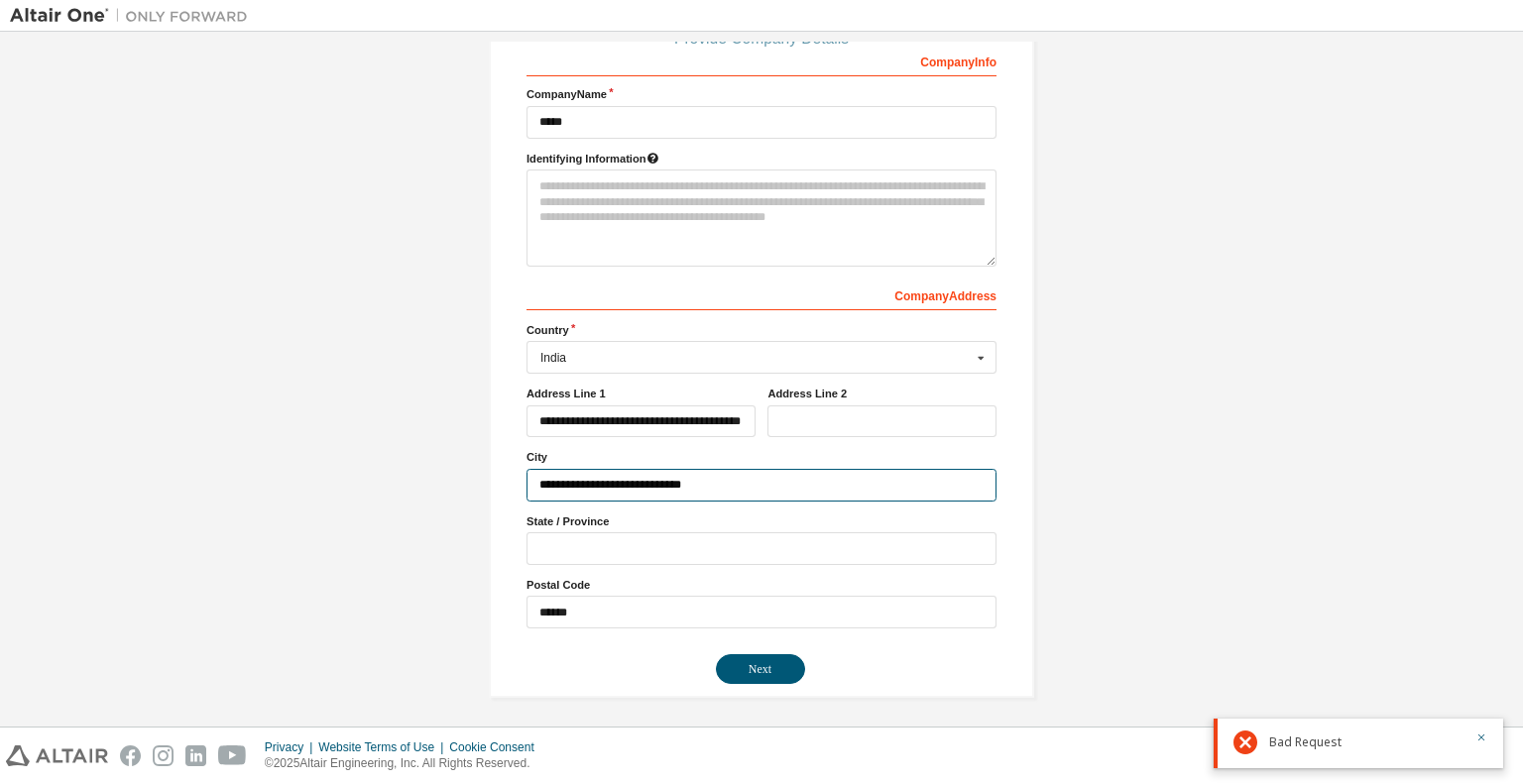 drag, startPoint x: 698, startPoint y: 479, endPoint x: 628, endPoint y: 483, distance: 70.11419 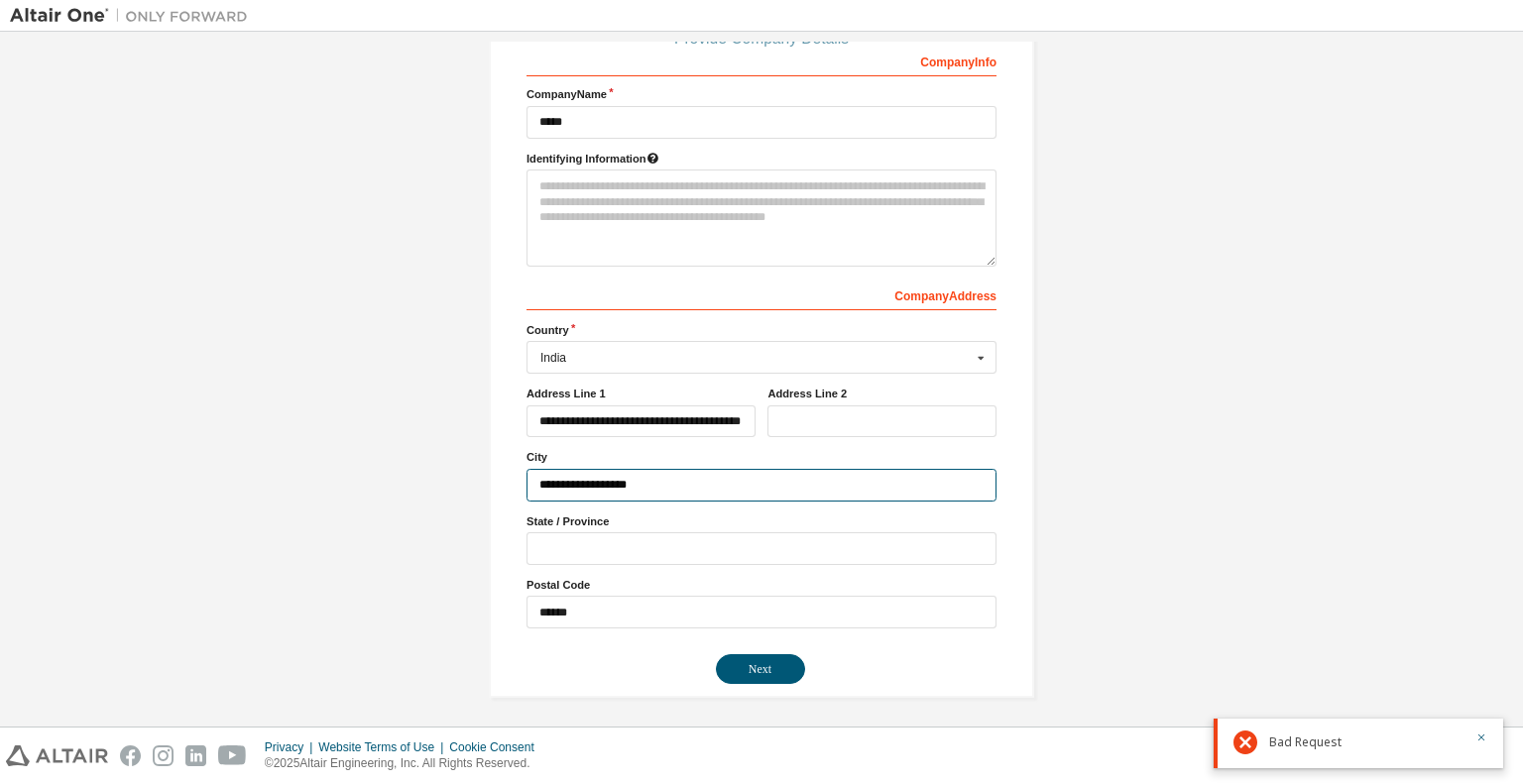 type on "**********" 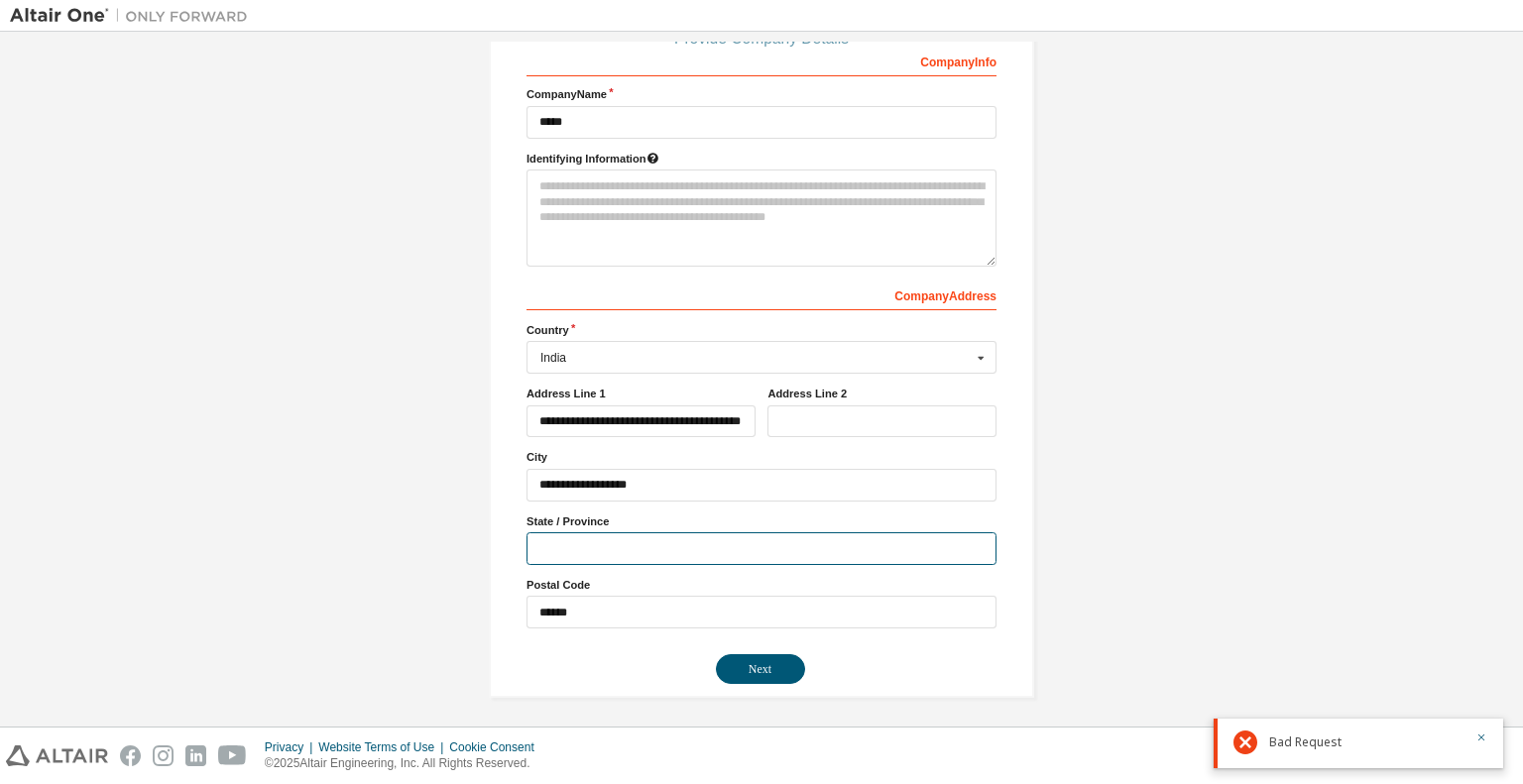 click at bounding box center (762, 548) 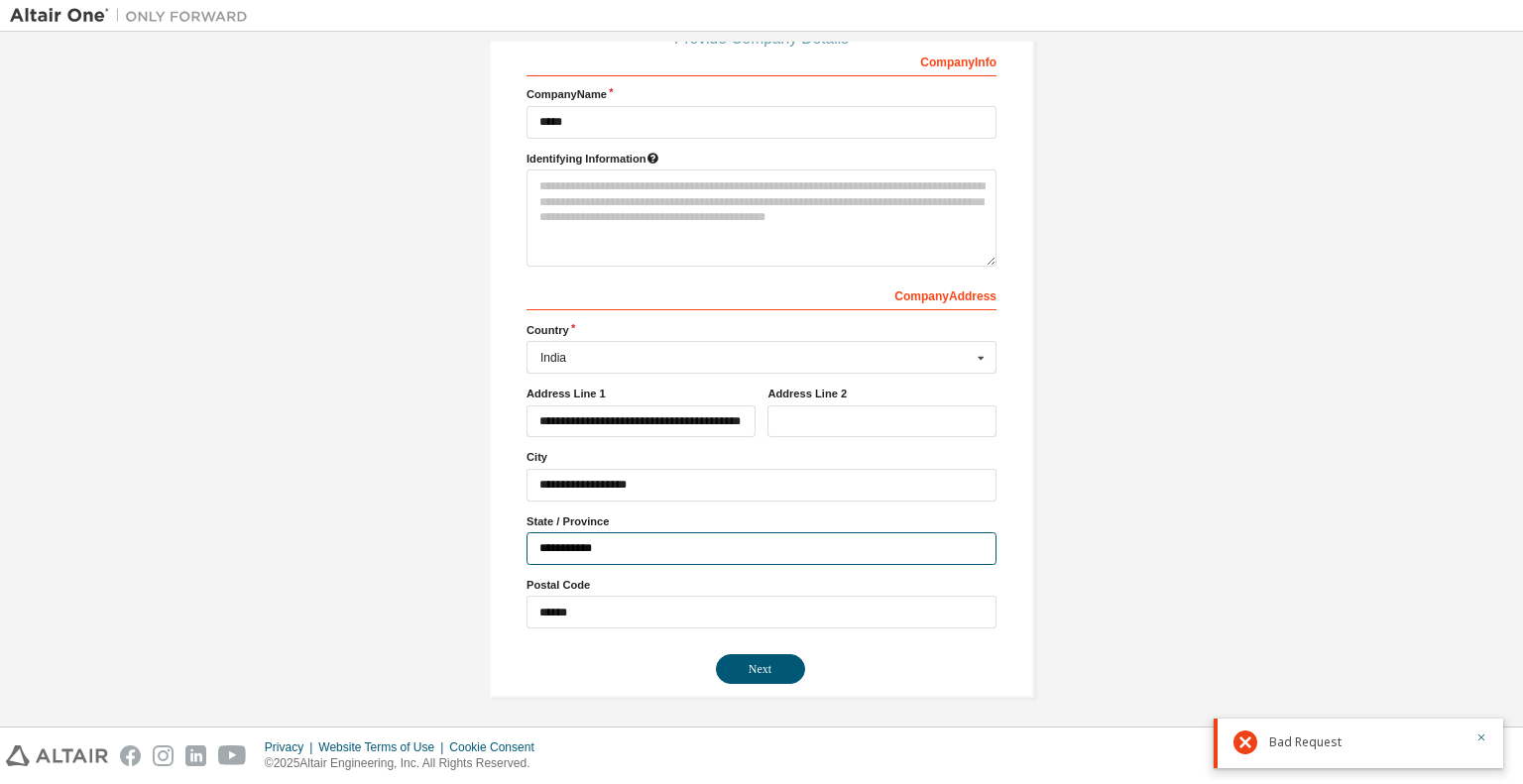 type on "**********" 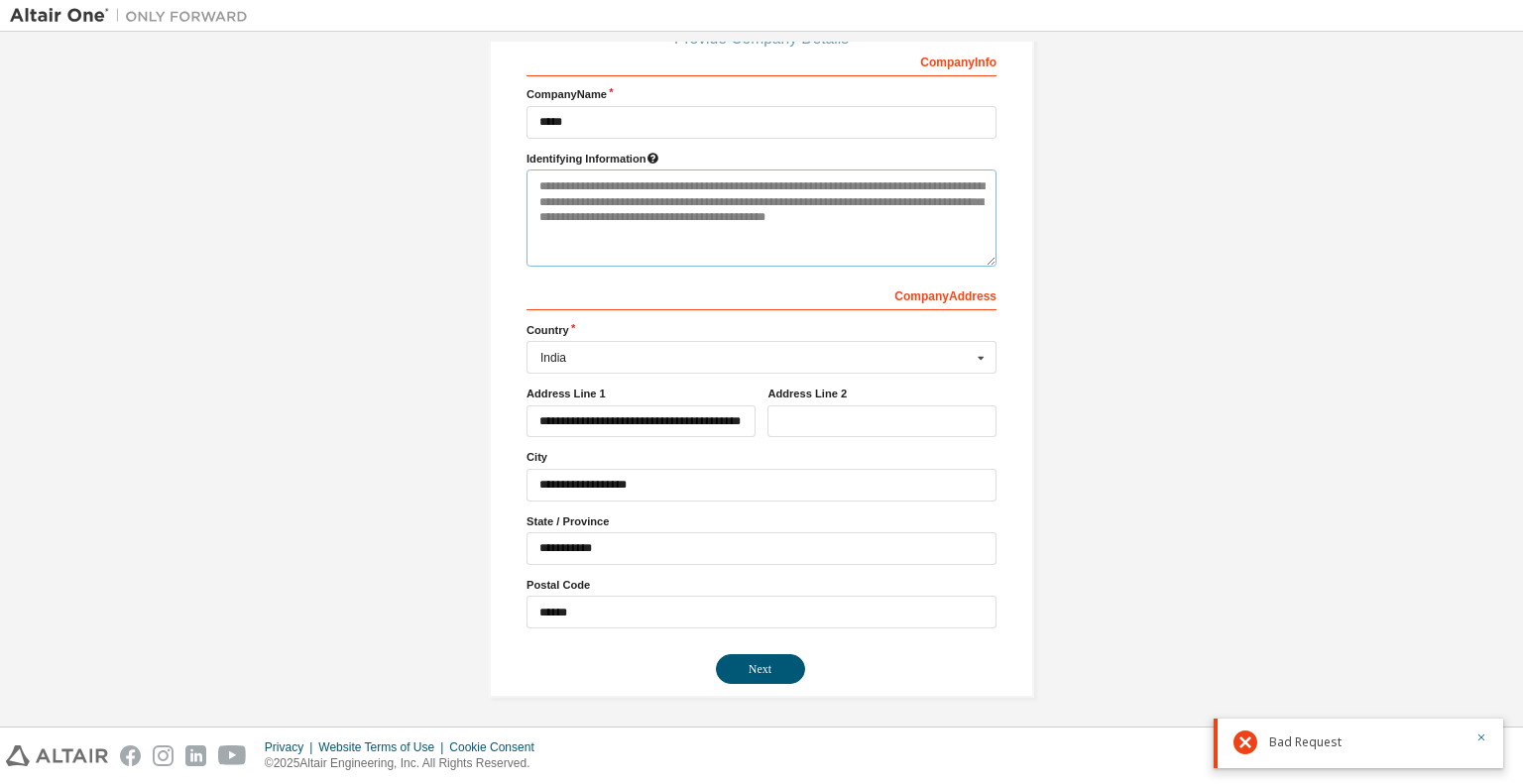 click at bounding box center [762, 218] 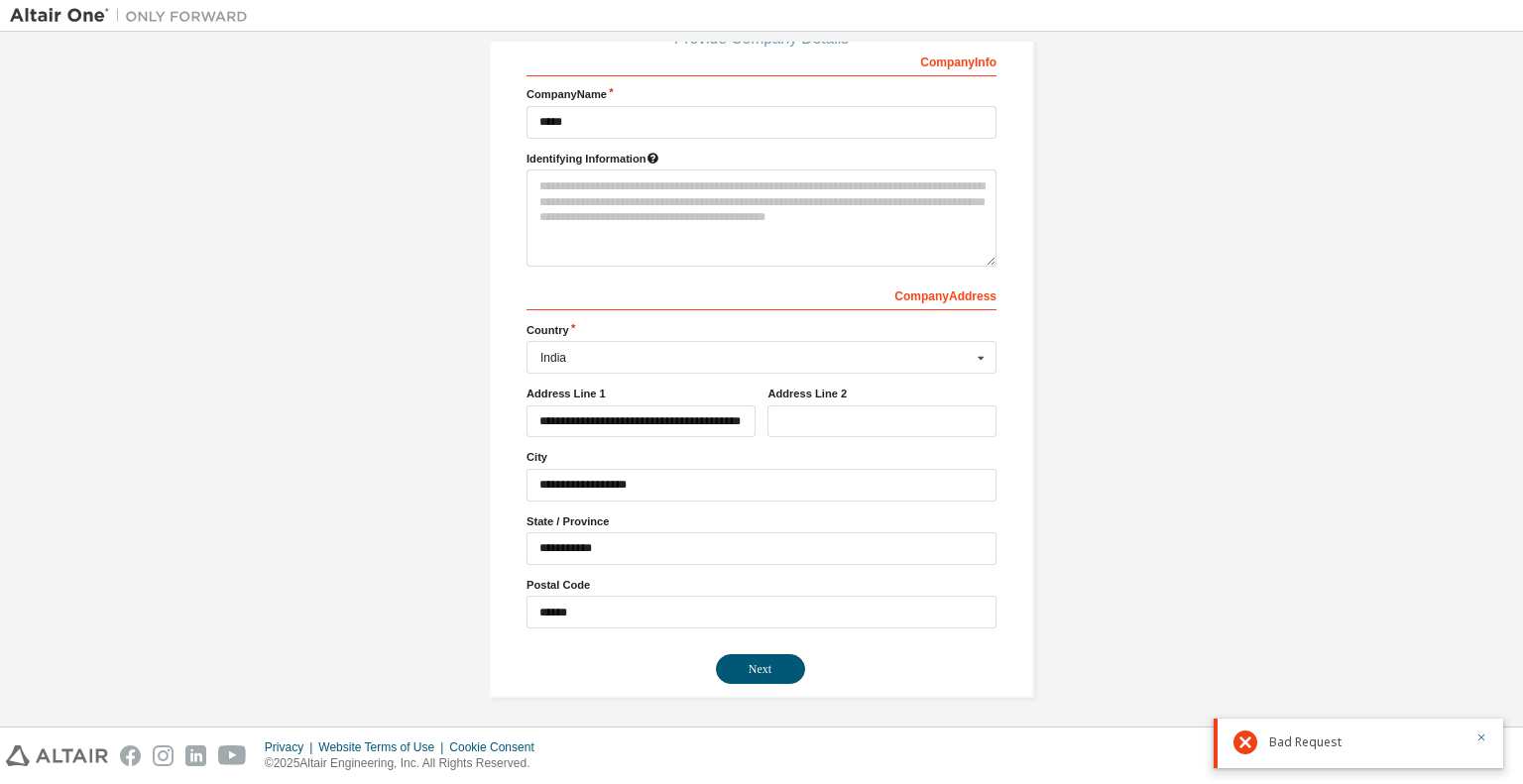 click on "Provide Company Details Company Info Company Name ***** Identifying Information Company Address *** Country India Afghanistan Åland Islands Albania Algeria American Samoa Andorra Angola Anguilla Antarctica Antigua and Barbuda Argentina Armenia Aruba Australia Austria Azerbaijan Bahamas Bahrain Bangladesh Barbados Belgium Belize Benin Bermuda Bhutan Bolivia (Plurinational State of) Bonaire, Sint Eustatius and Saba Bosnia and Herzegovina Botswana Bouvet Island Brazil British Indian Ocean Territory Brunei Darussalam Bulgaria Burkina Faso Burundi Cabo Verde Cambodia Cameroon Canada Cayman Islands Central African Republic Chad Chile China Christmas Island Cocos (Keeling) Islands Colombia Comoros Congo Congo (Democratic Republic of the) Cook Islands Costa Rica Côte d'Ivoire Croatia Curaçao Cyprus Czech Republic Denmark Djibouti Dominica Dominican Republic Ecuador Egypt El Salvador Equatorial Guinea Eritrea Estonia Ethiopia Falkland Islands (Malvinas) Faroe Islands Fiji Finland France French Guiana Gabon Guam" at bounding box center [762, 358] 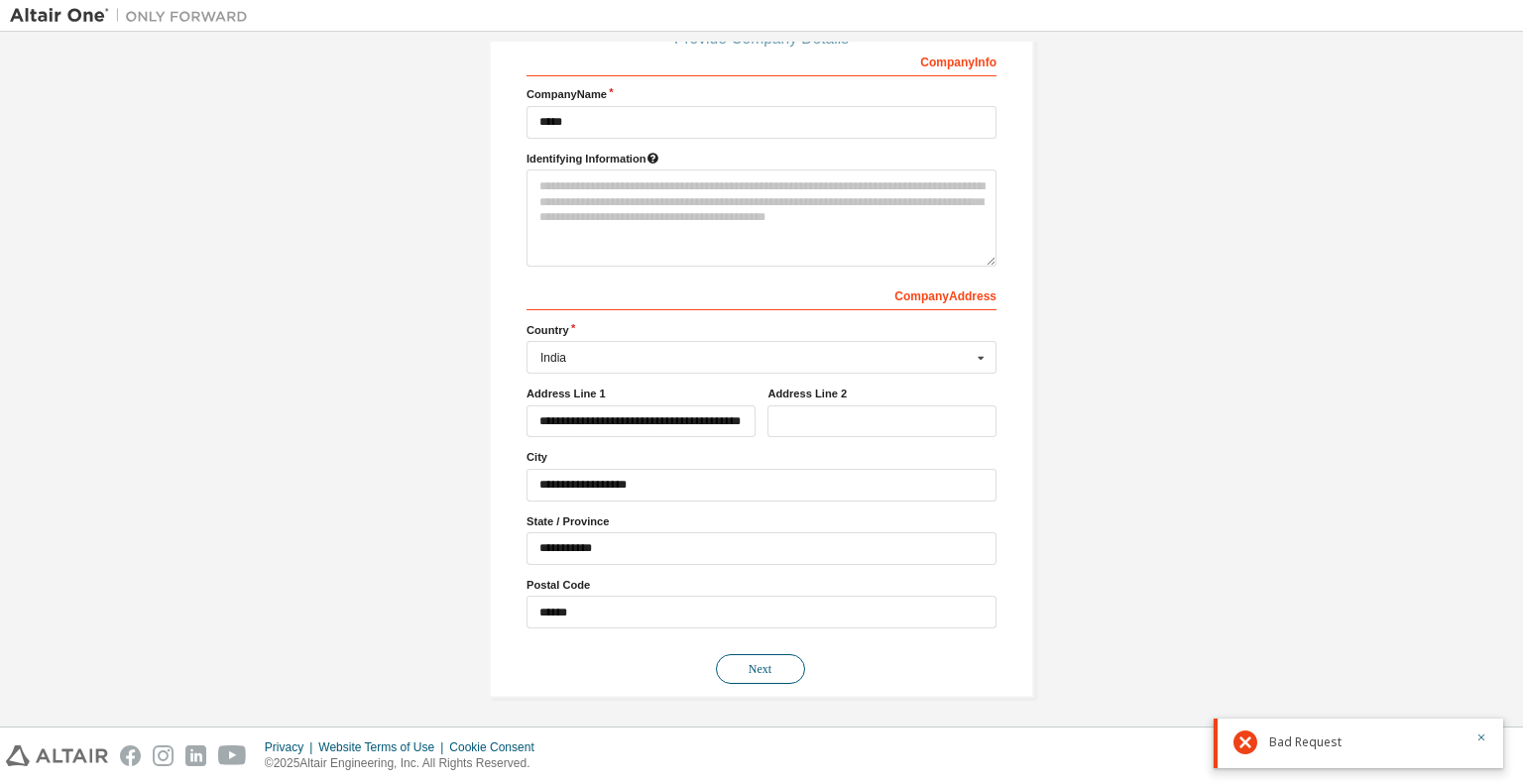click on "Next" at bounding box center [761, 669] 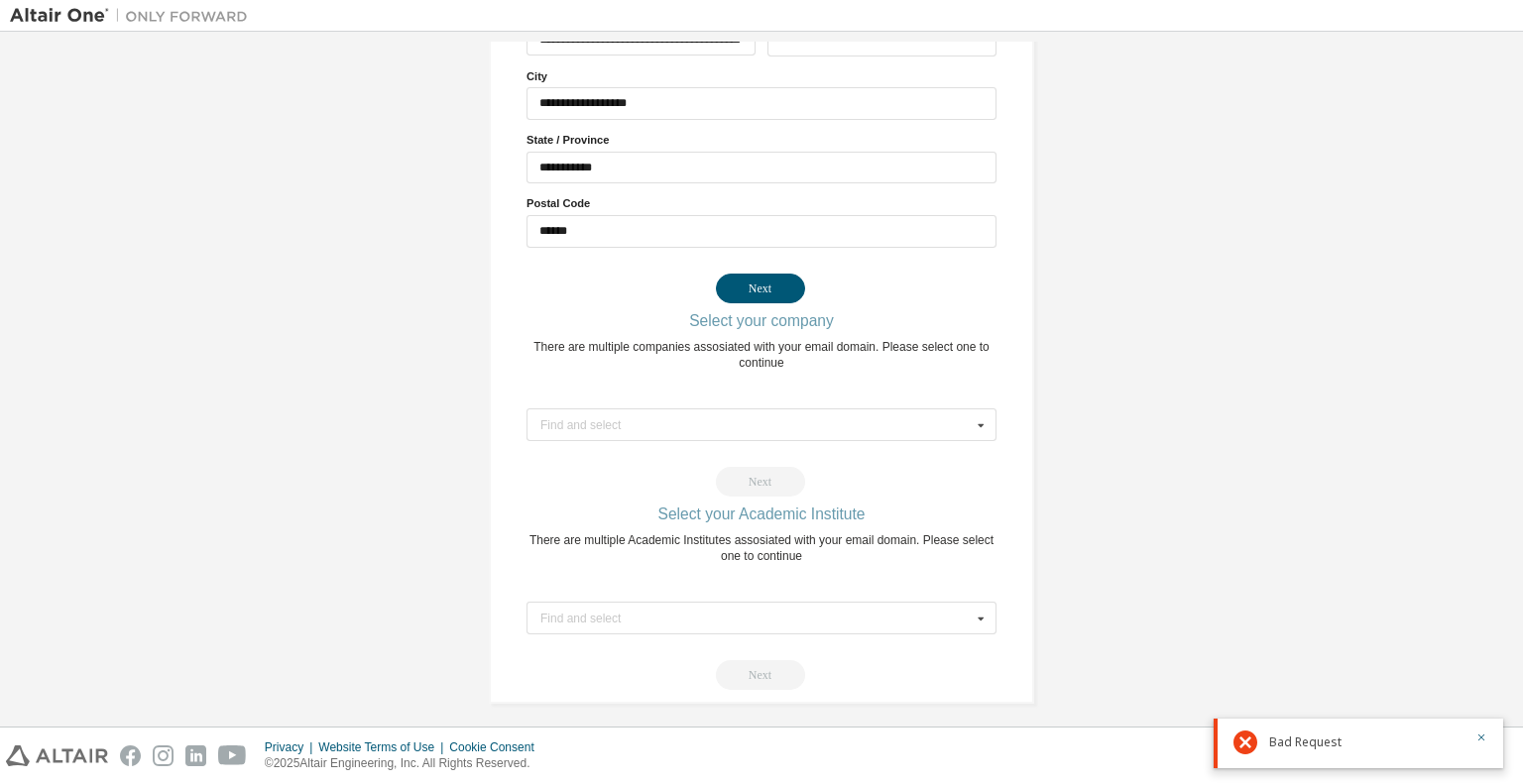 scroll, scrollTop: 0, scrollLeft: 0, axis: both 